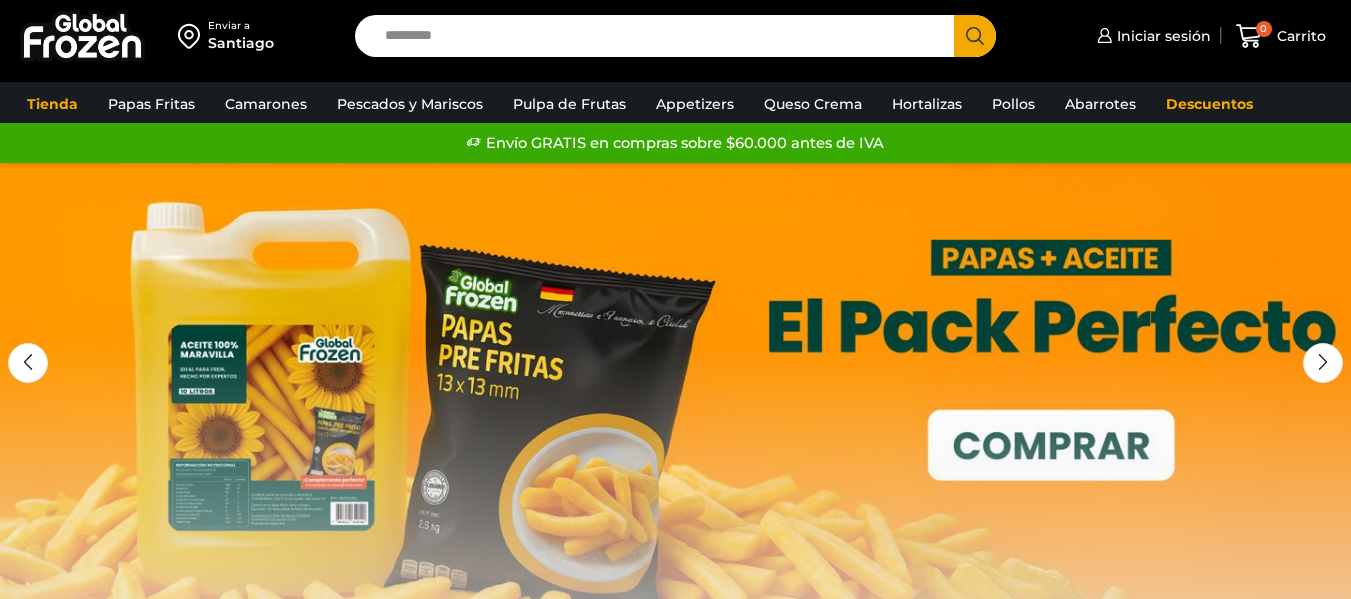 scroll, scrollTop: 0, scrollLeft: 0, axis: both 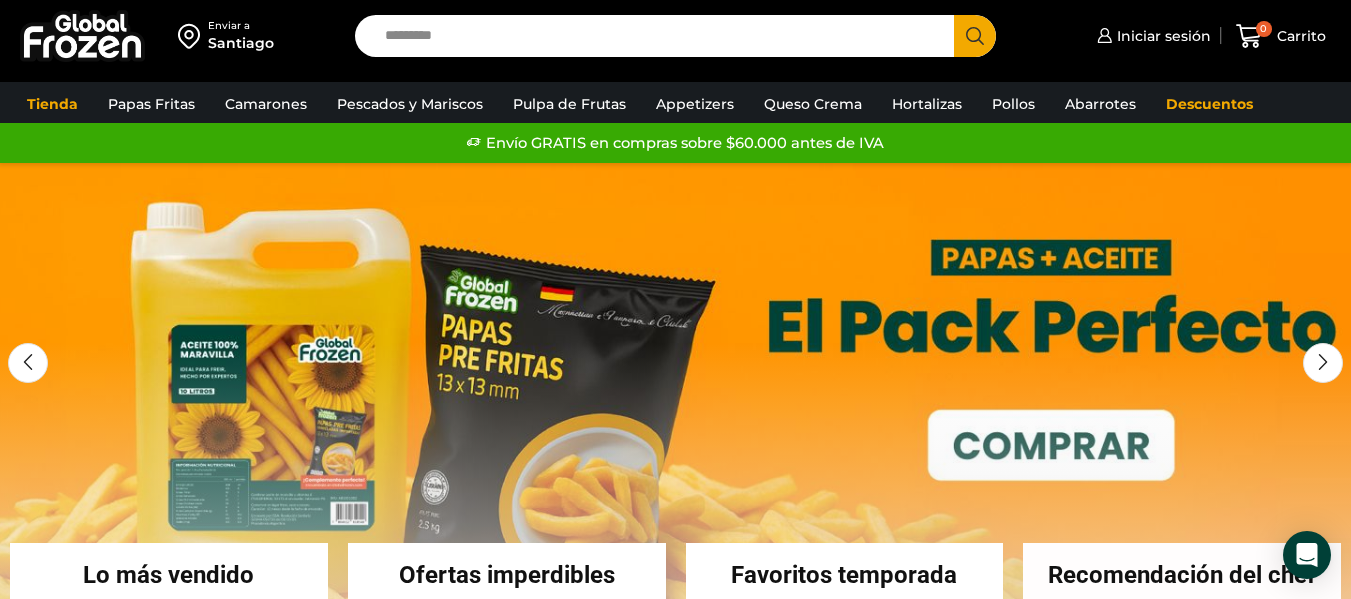 click on "Search input" at bounding box center (659, 36) 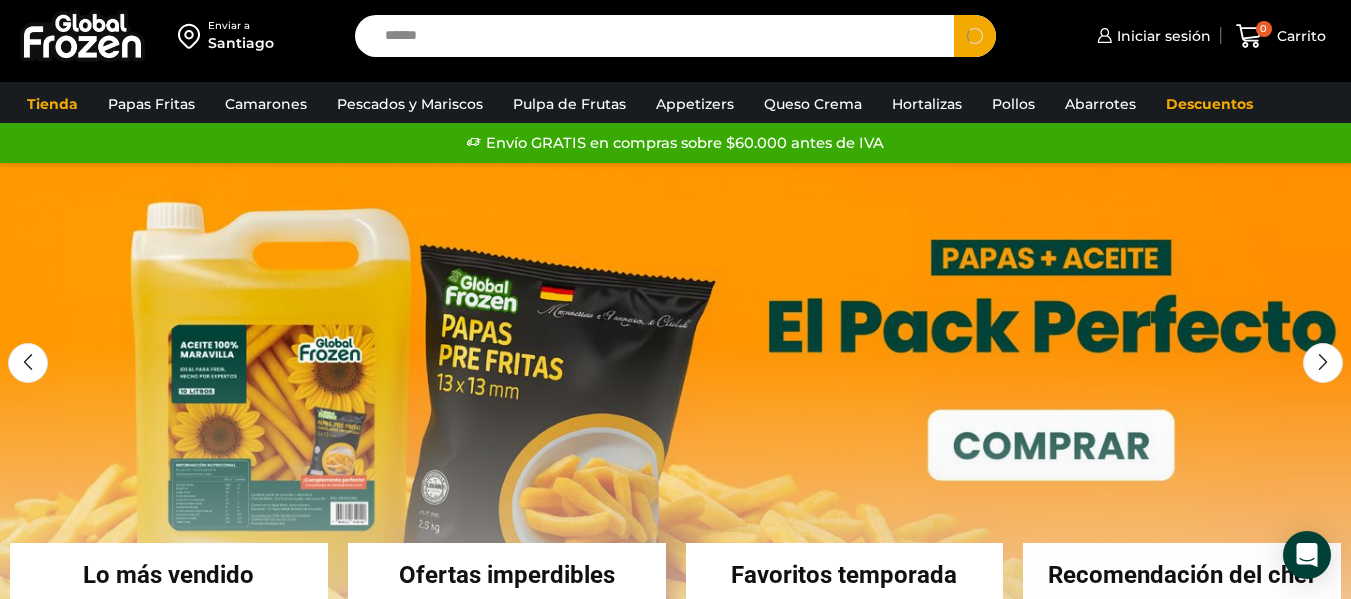 type on "******" 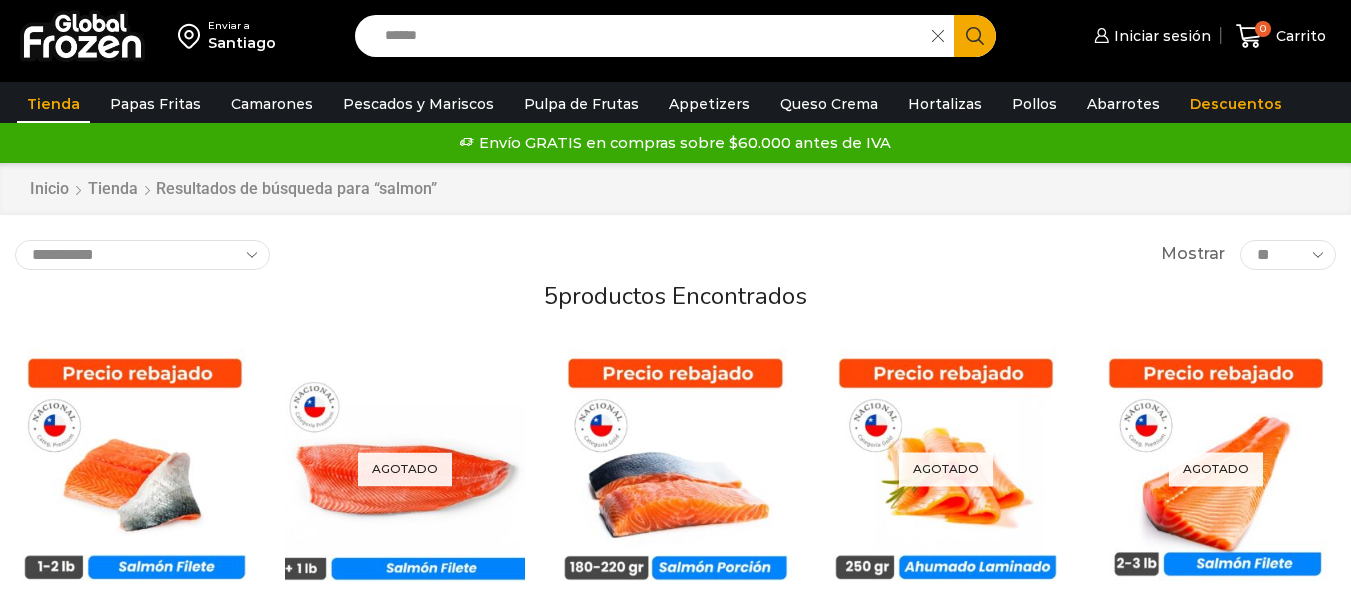 scroll, scrollTop: 0, scrollLeft: 0, axis: both 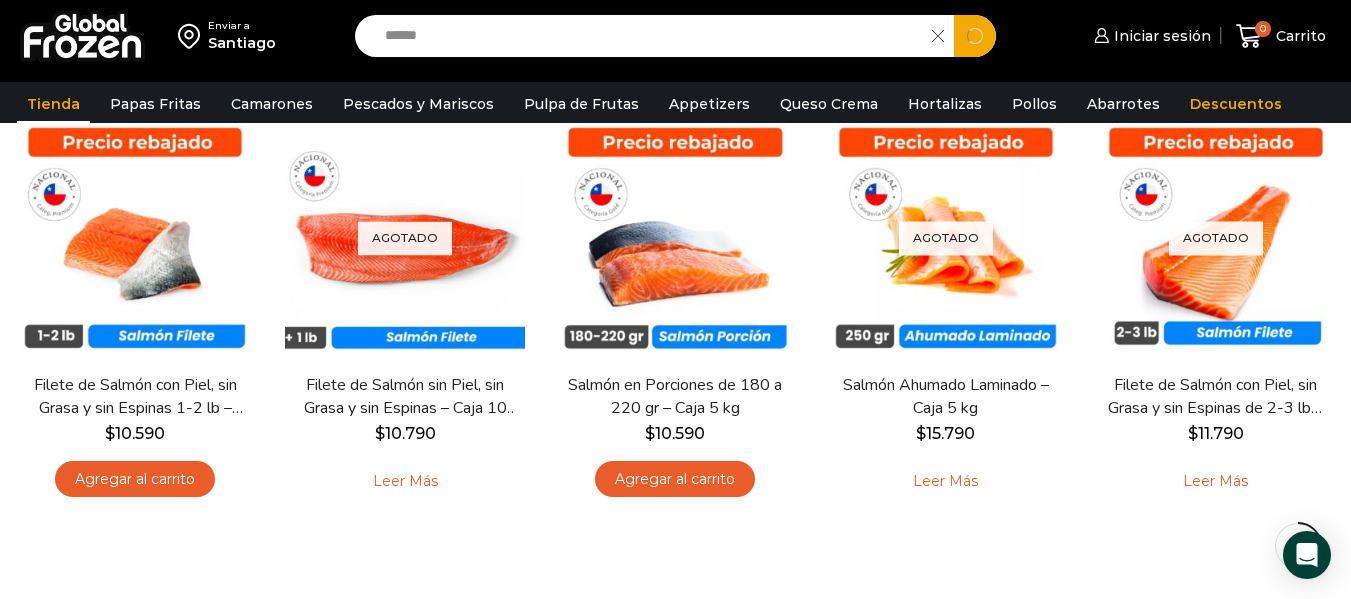 click on "******" at bounding box center (648, 36) 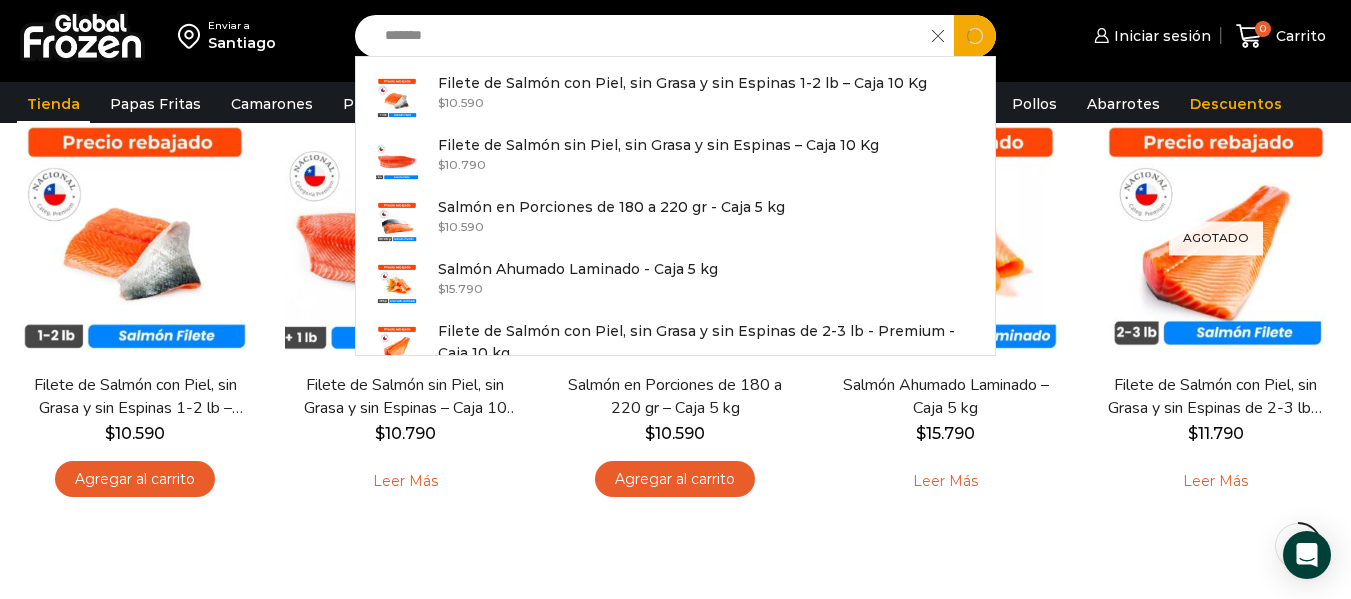 type on "********" 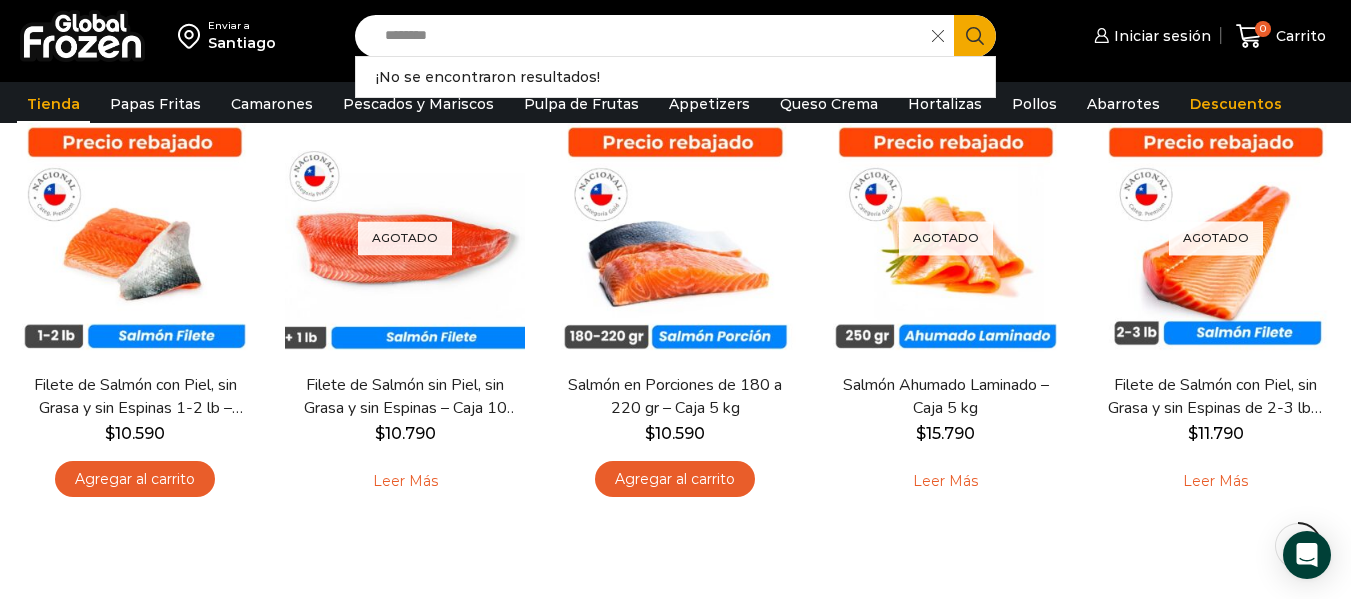 drag, startPoint x: 482, startPoint y: 37, endPoint x: 385, endPoint y: 40, distance: 97.04638 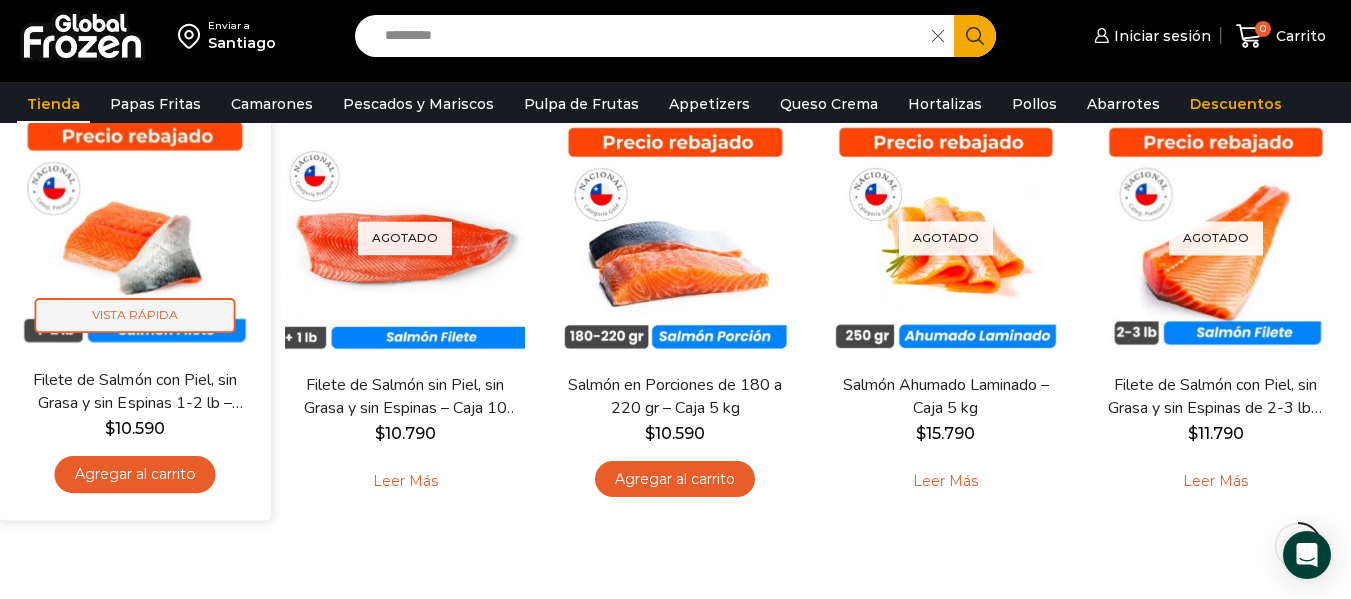 click on "Vista Rápida" at bounding box center (135, 316) 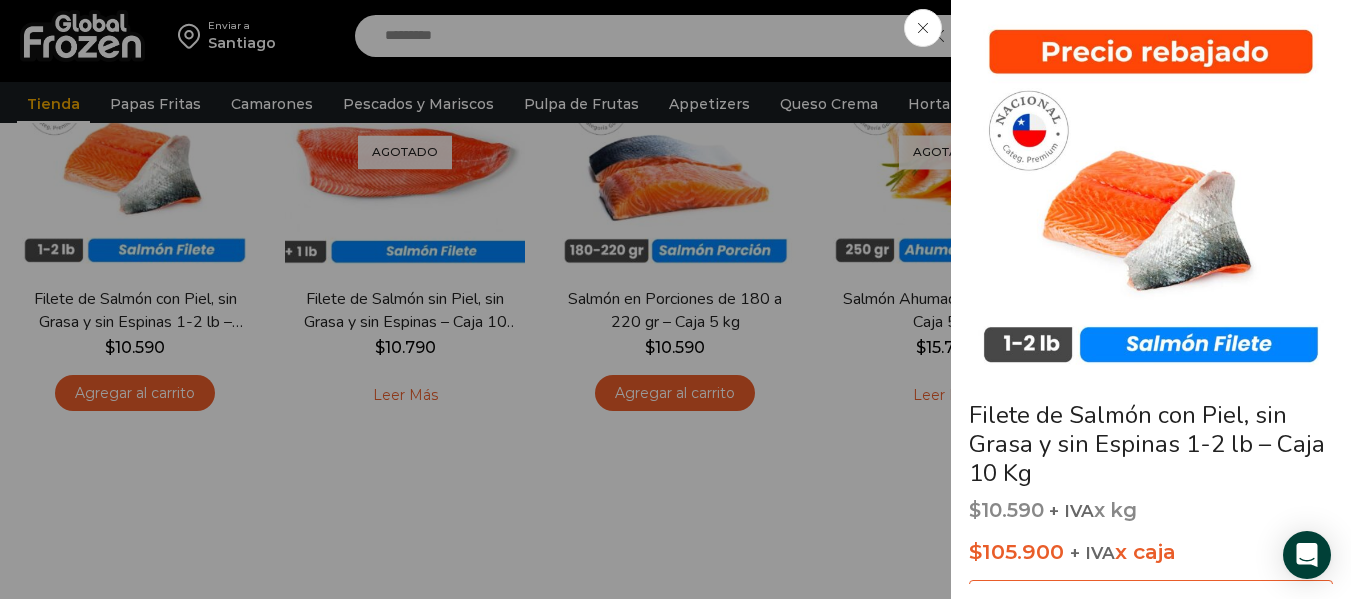 scroll, scrollTop: 334, scrollLeft: 0, axis: vertical 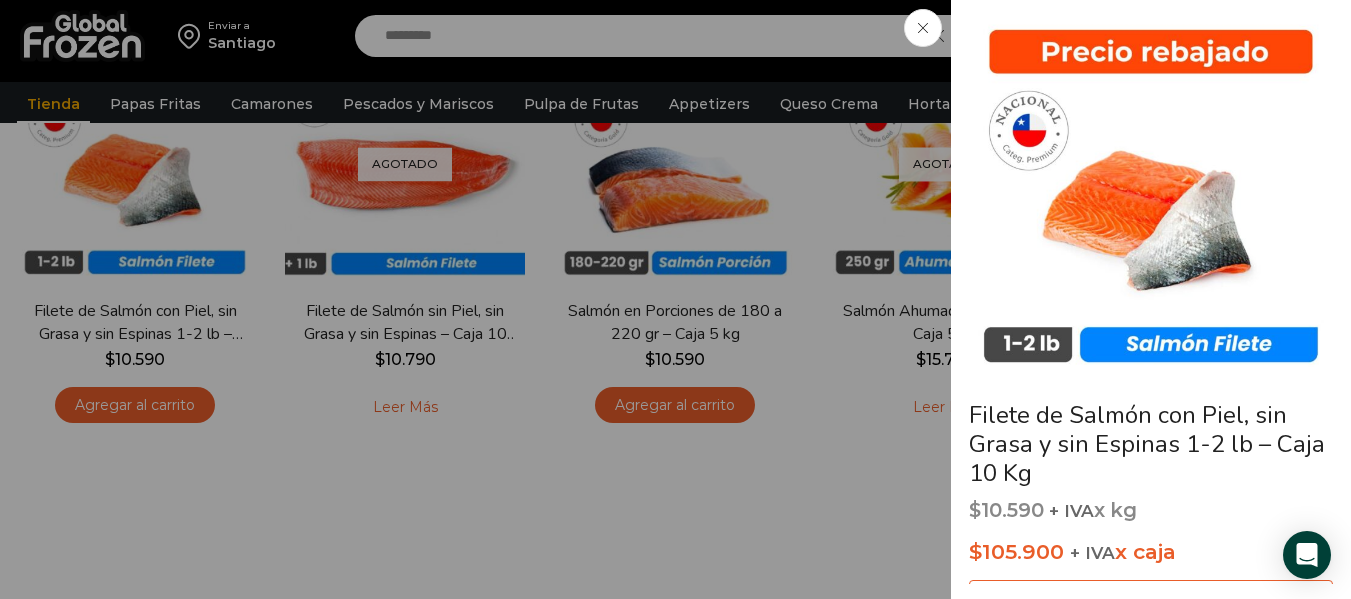 click at bounding box center [1151, 197] 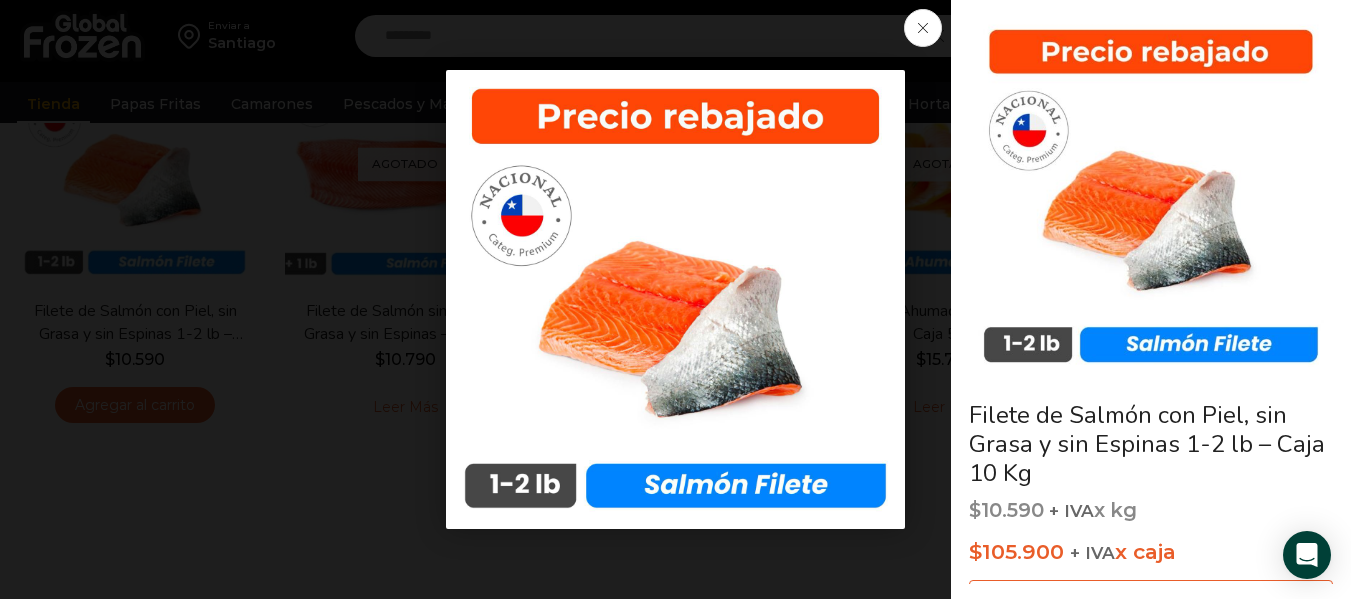 click at bounding box center (675, 299) 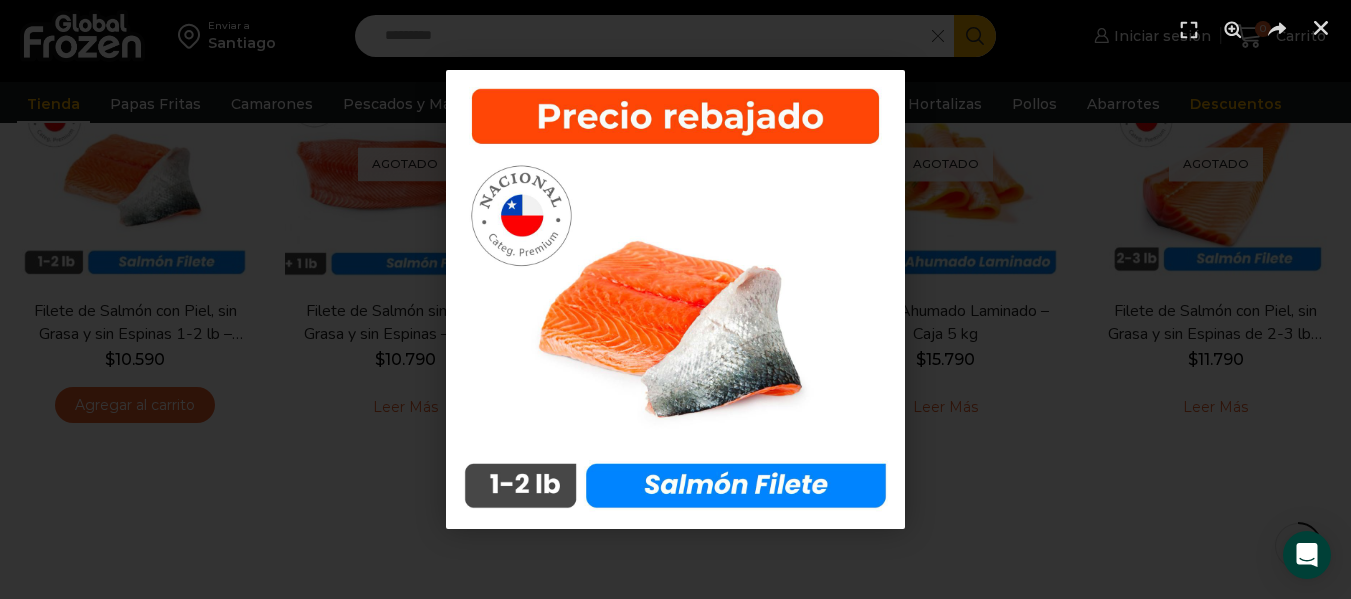 click at bounding box center (675, 299) 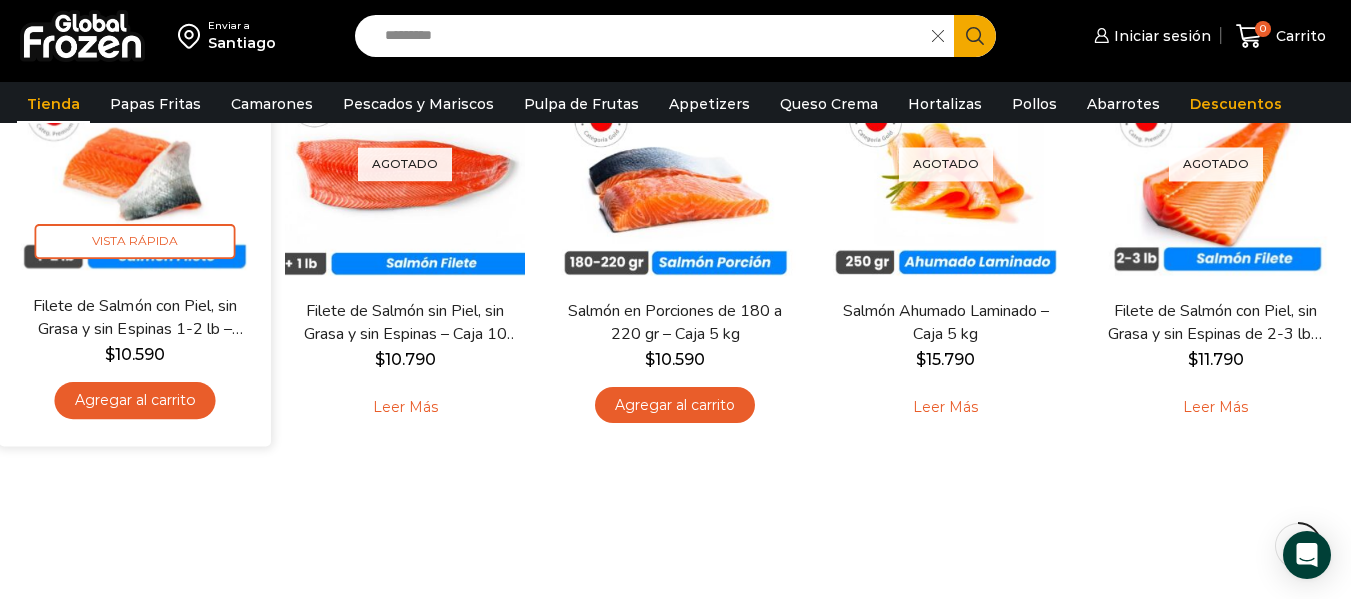 click on "Agregar al carrito" at bounding box center [135, 401] 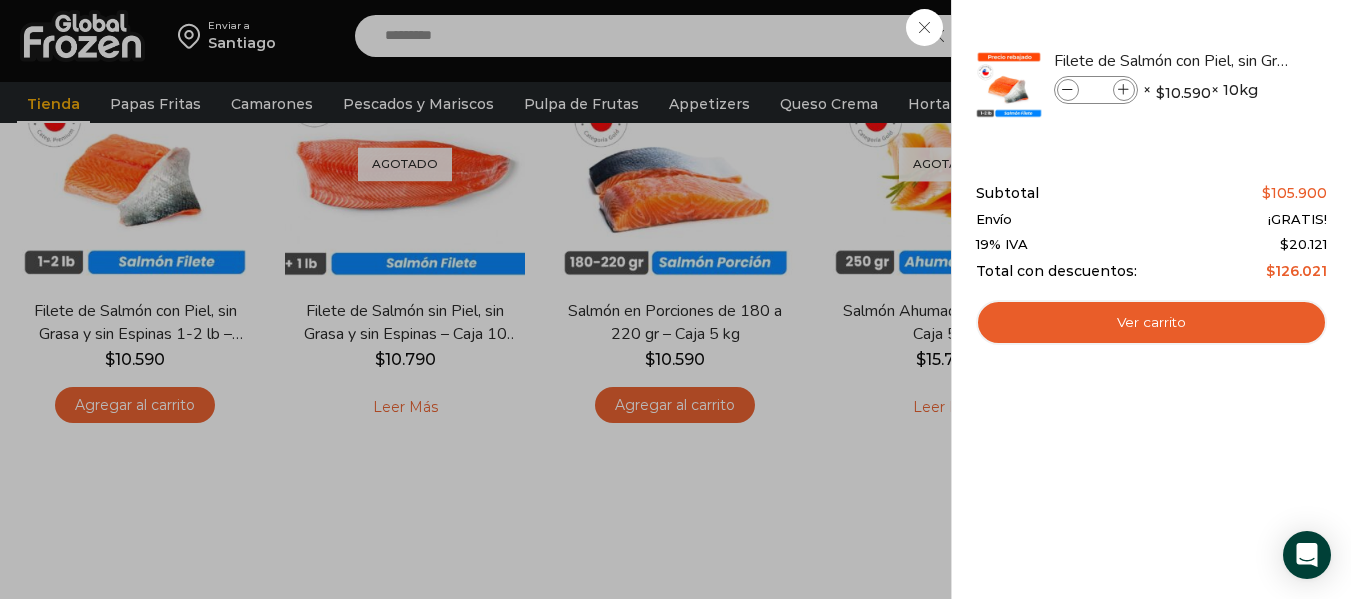 click on "1
Carrito
1
1
Shopping Cart
*" at bounding box center [1281, 36] 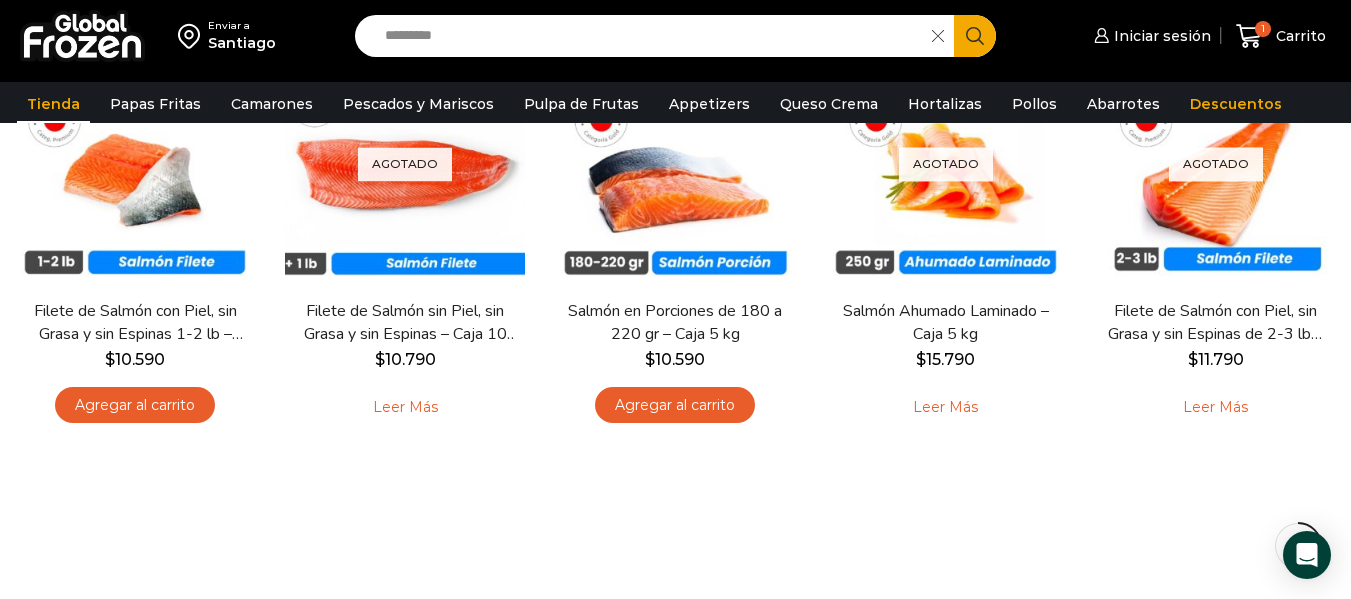 click on "Search input" at bounding box center (648, 36) 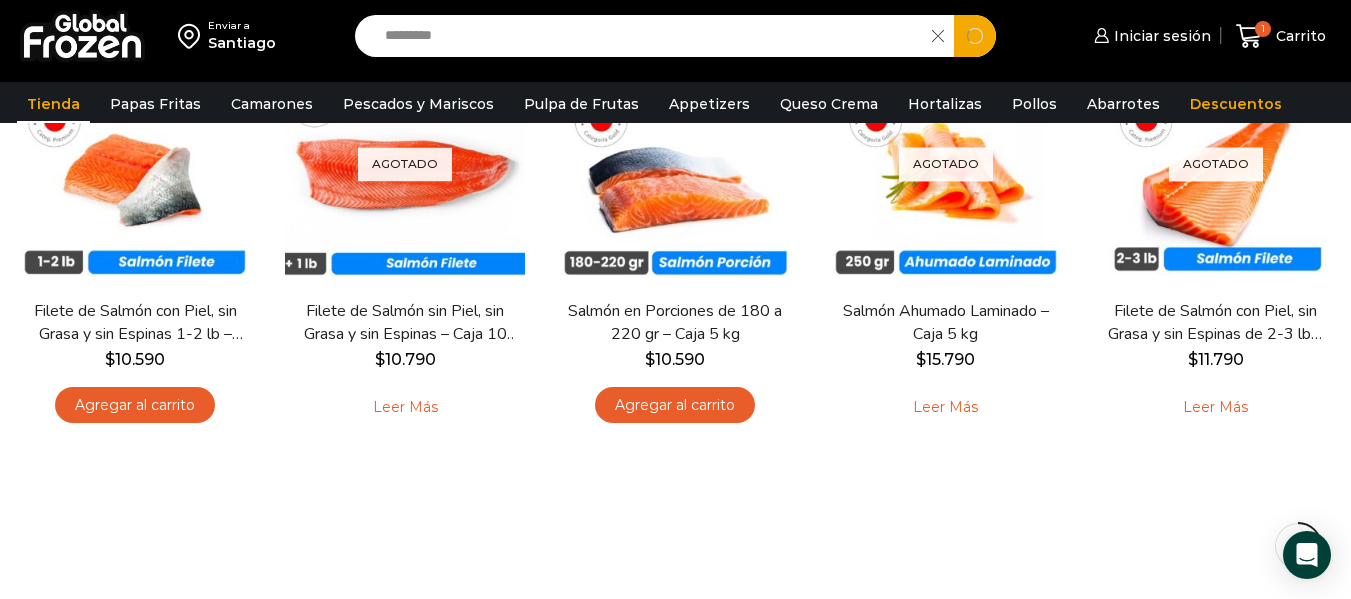 type on "*********" 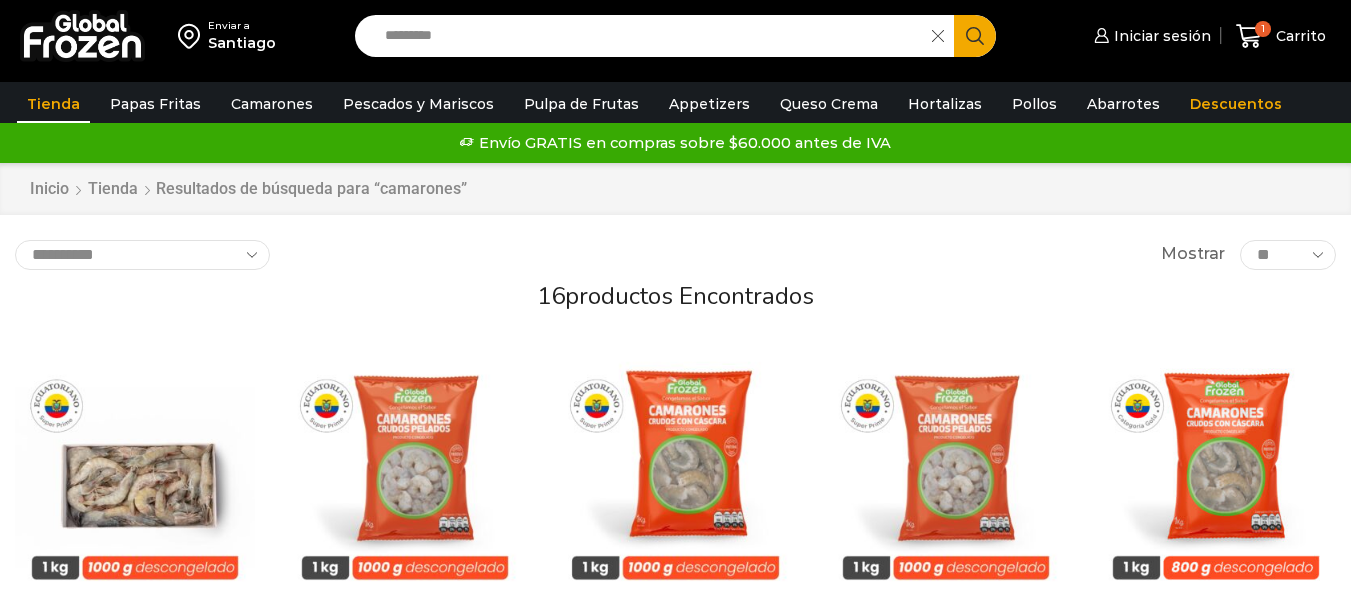 scroll, scrollTop: 0, scrollLeft: 0, axis: both 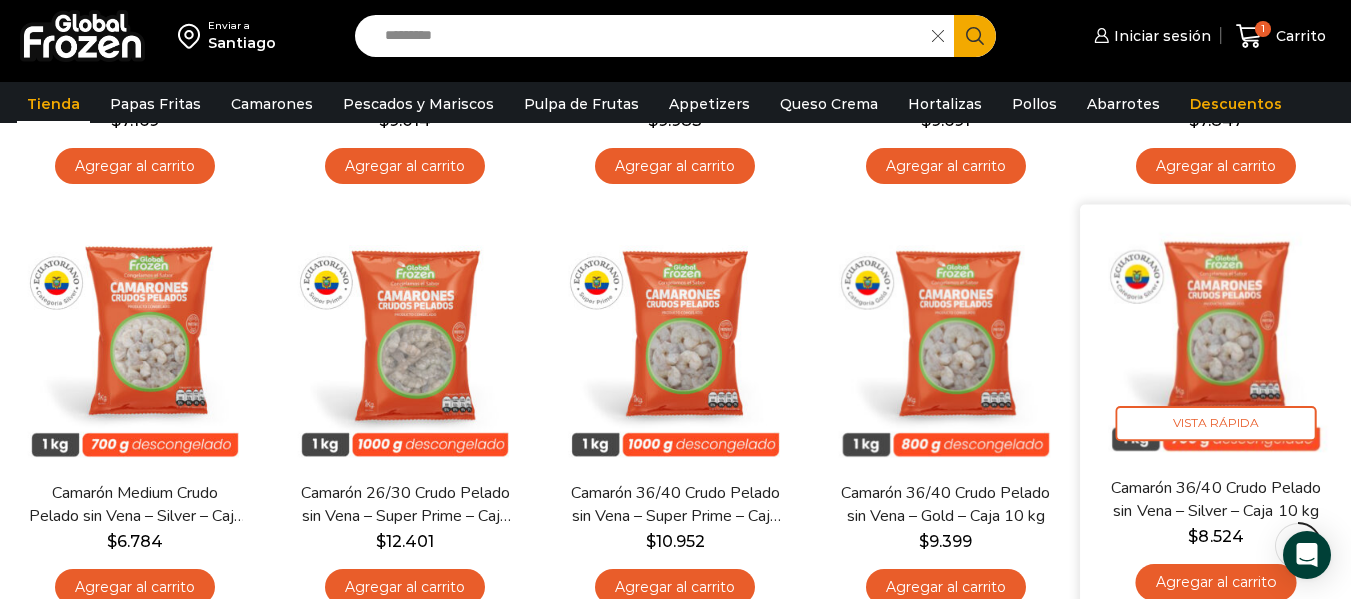 click on "Agregar al carrito" at bounding box center (1215, 583) 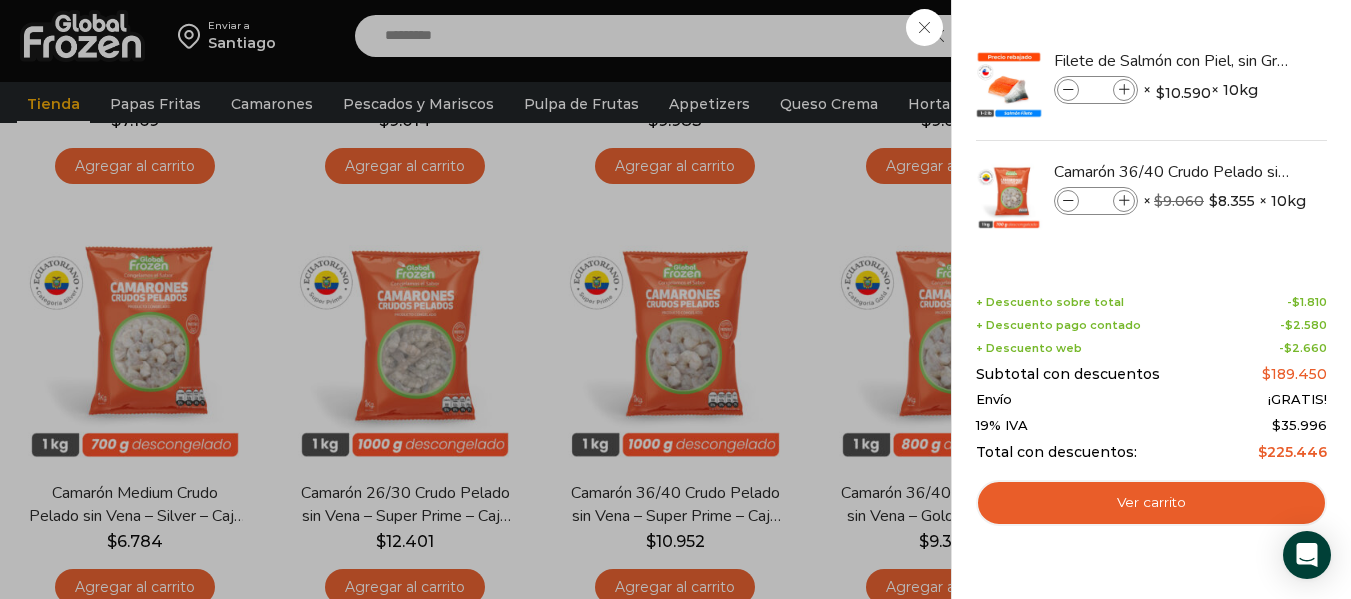 click on "2
Carrito
2
2
Shopping Cart
*" at bounding box center [1281, 36] 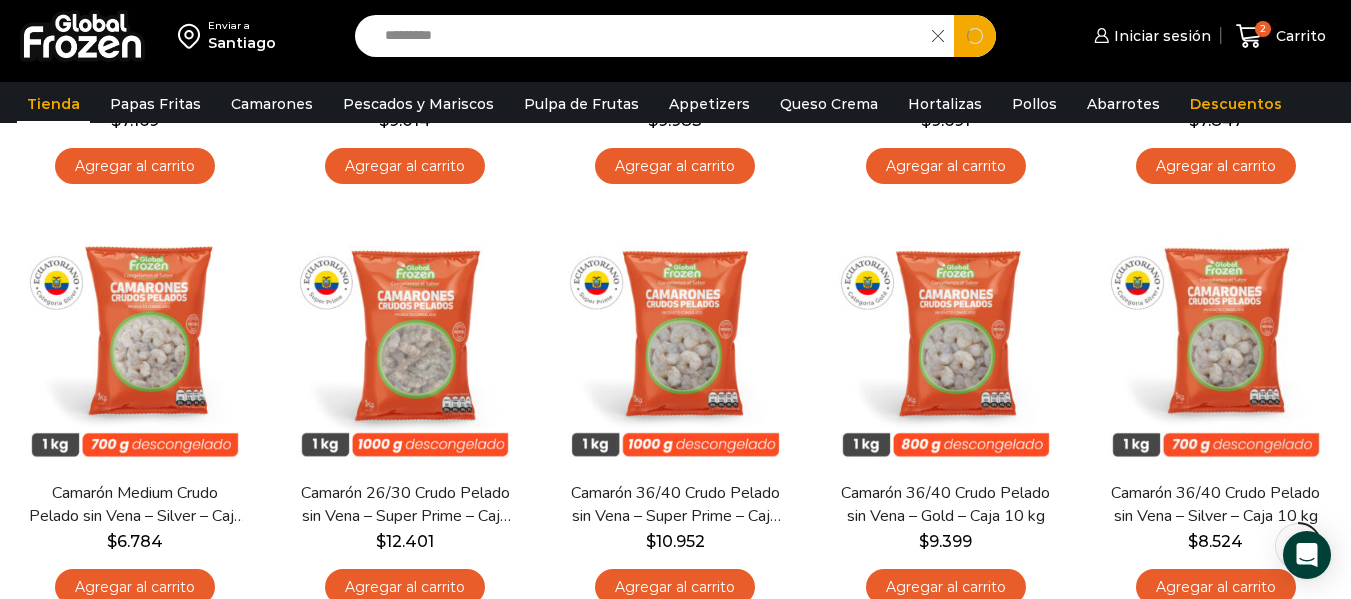 click on "*********" at bounding box center [648, 36] 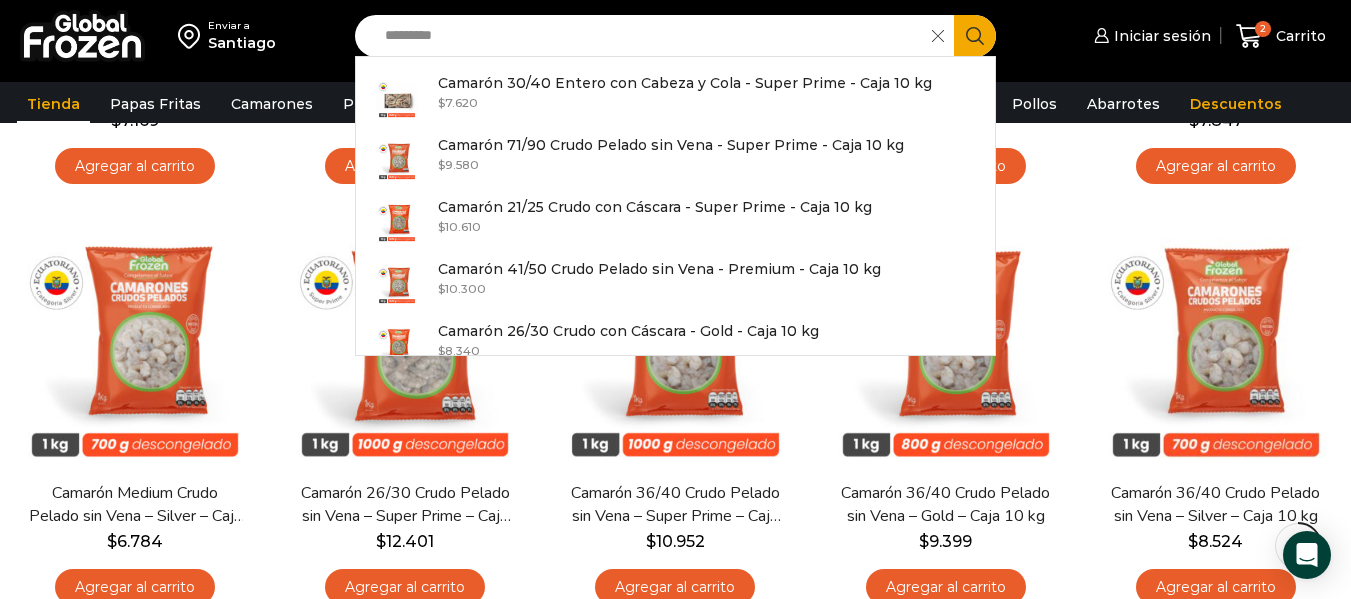 drag, startPoint x: 484, startPoint y: 44, endPoint x: 397, endPoint y: 43, distance: 87.005745 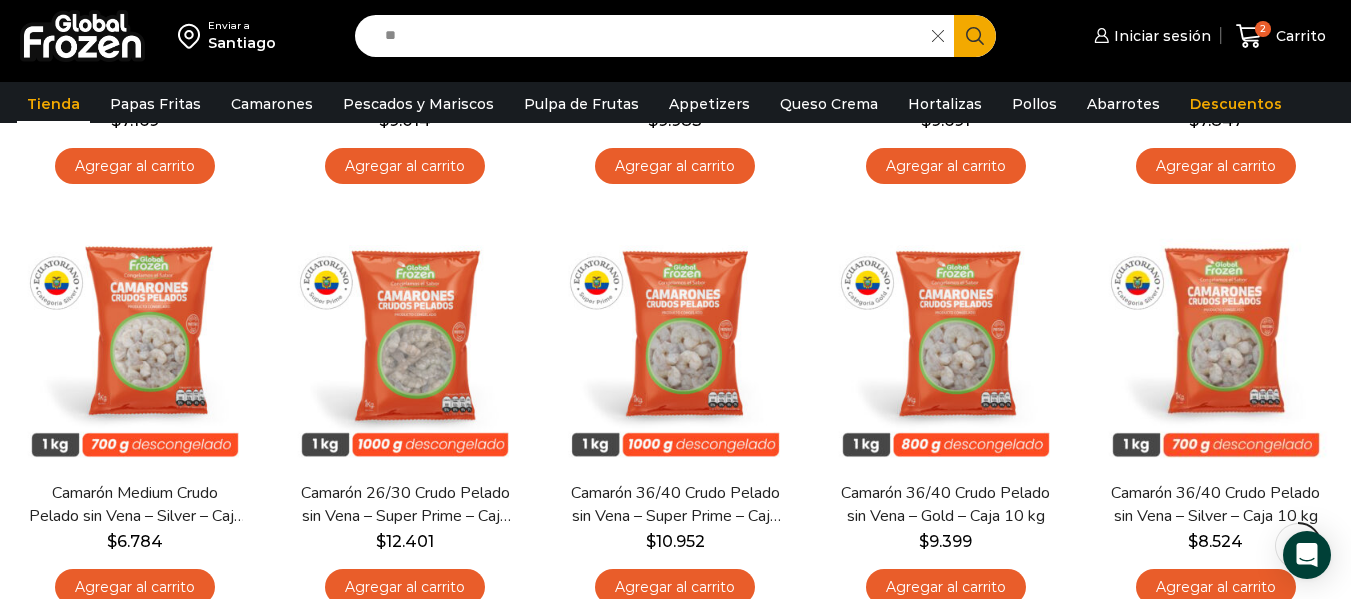 type on "*" 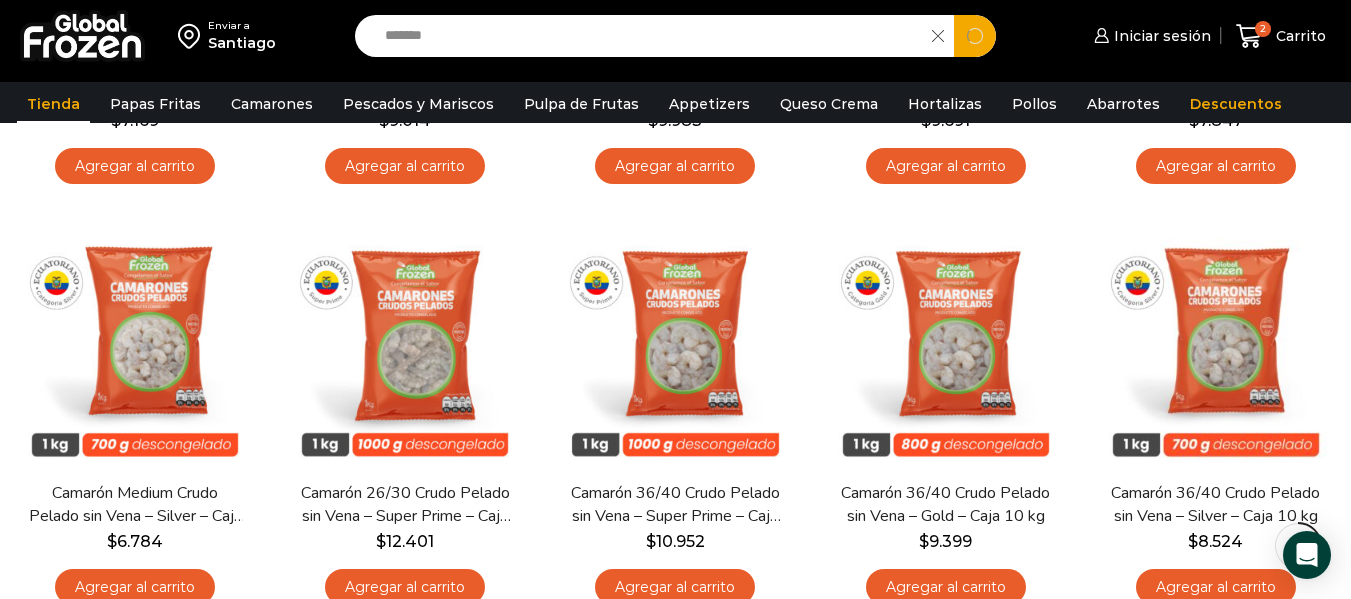 type on "*******" 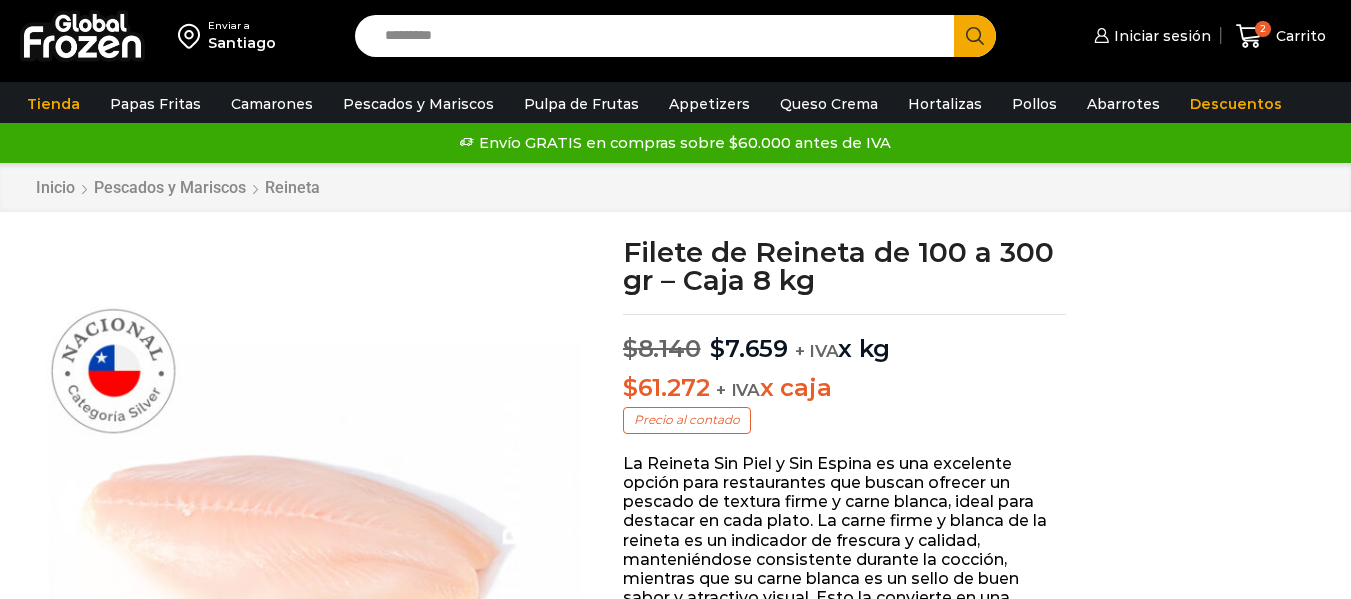 scroll, scrollTop: 0, scrollLeft: 0, axis: both 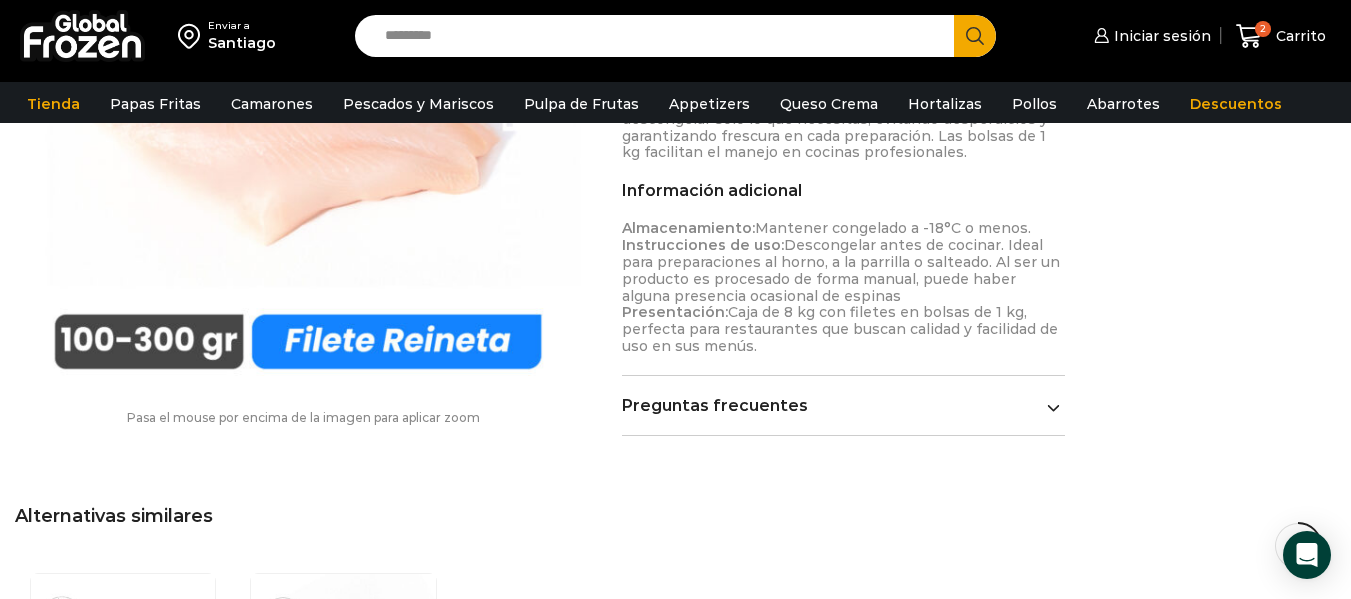click at bounding box center [298, 108] 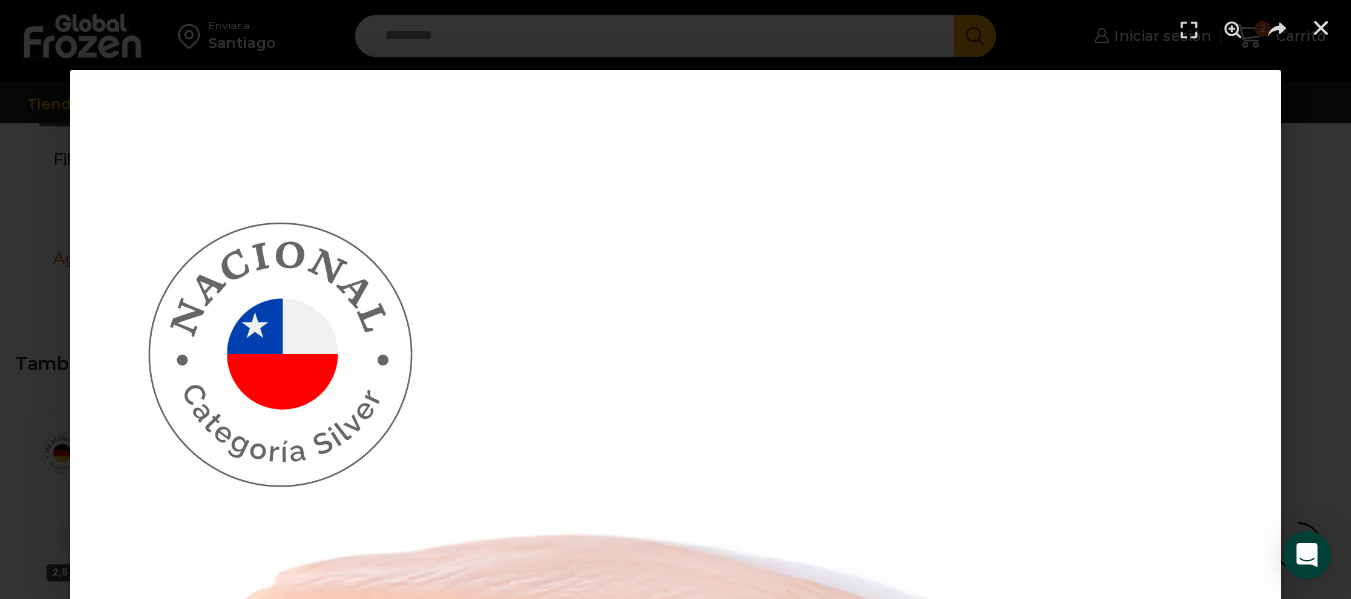 scroll, scrollTop: 2021, scrollLeft: 0, axis: vertical 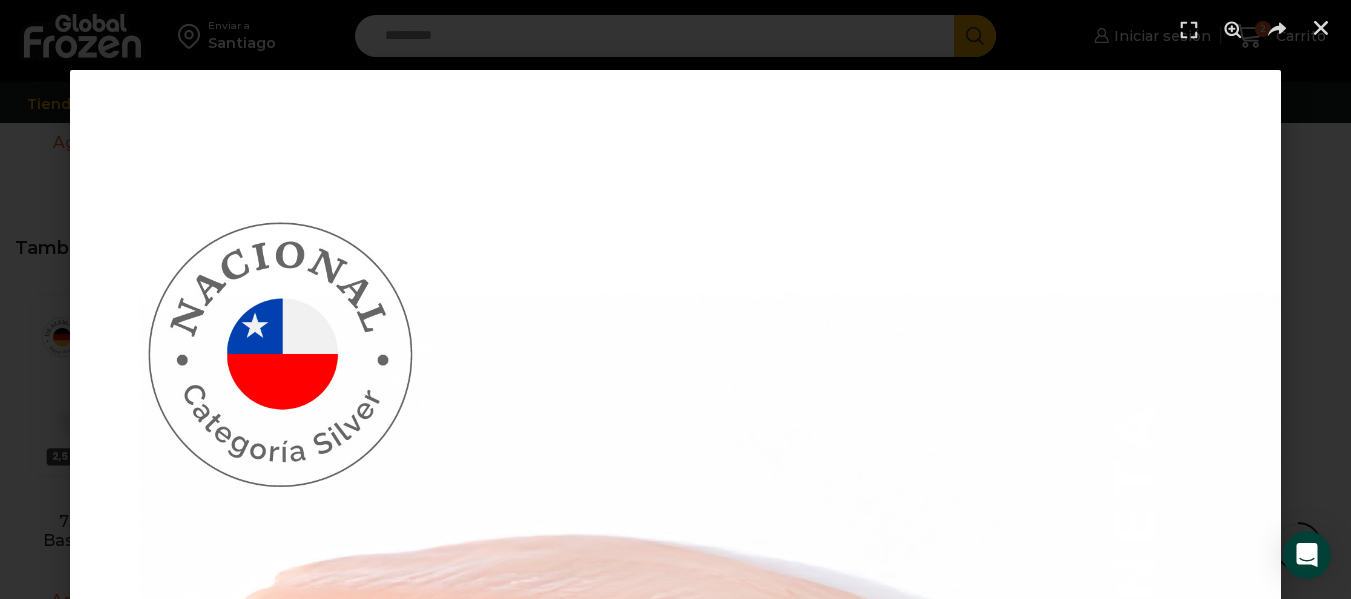 click at bounding box center [675, 675] 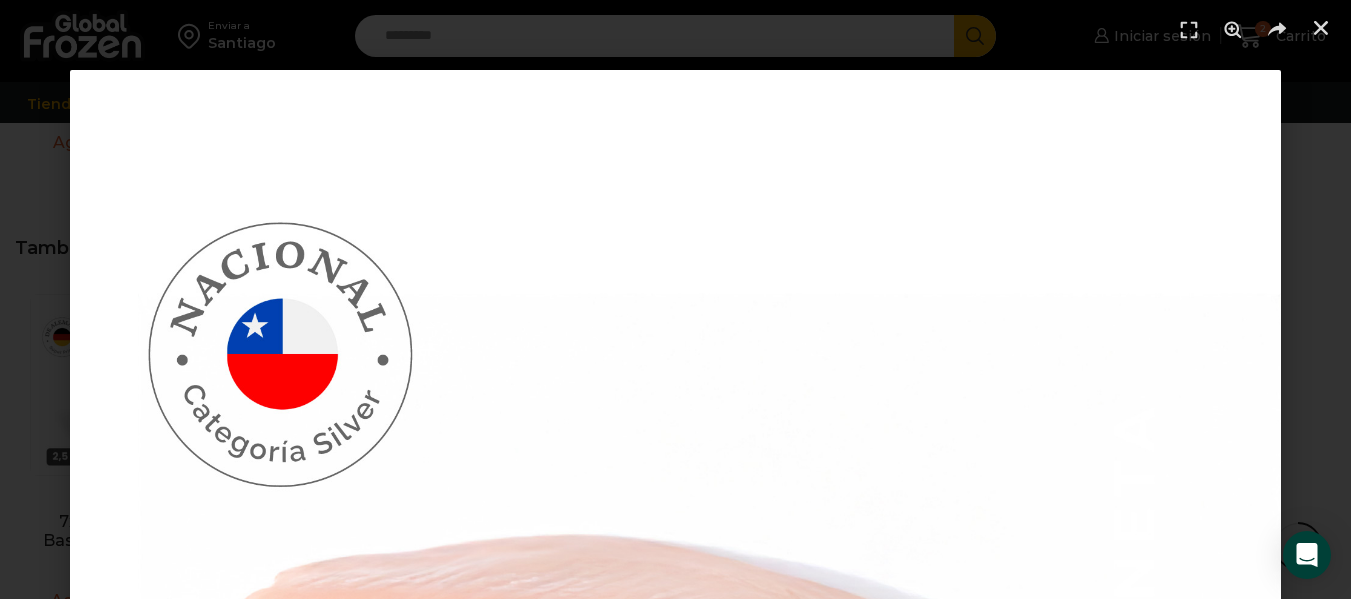 scroll, scrollTop: 2657, scrollLeft: 0, axis: vertical 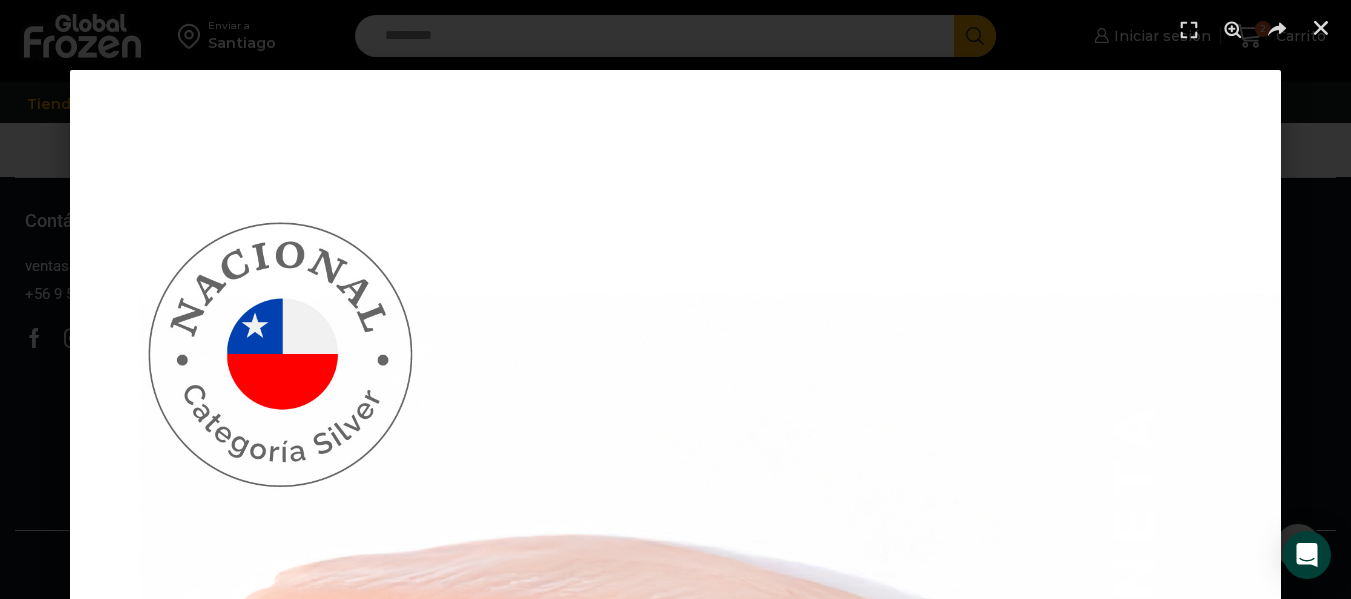 click at bounding box center (675, 675) 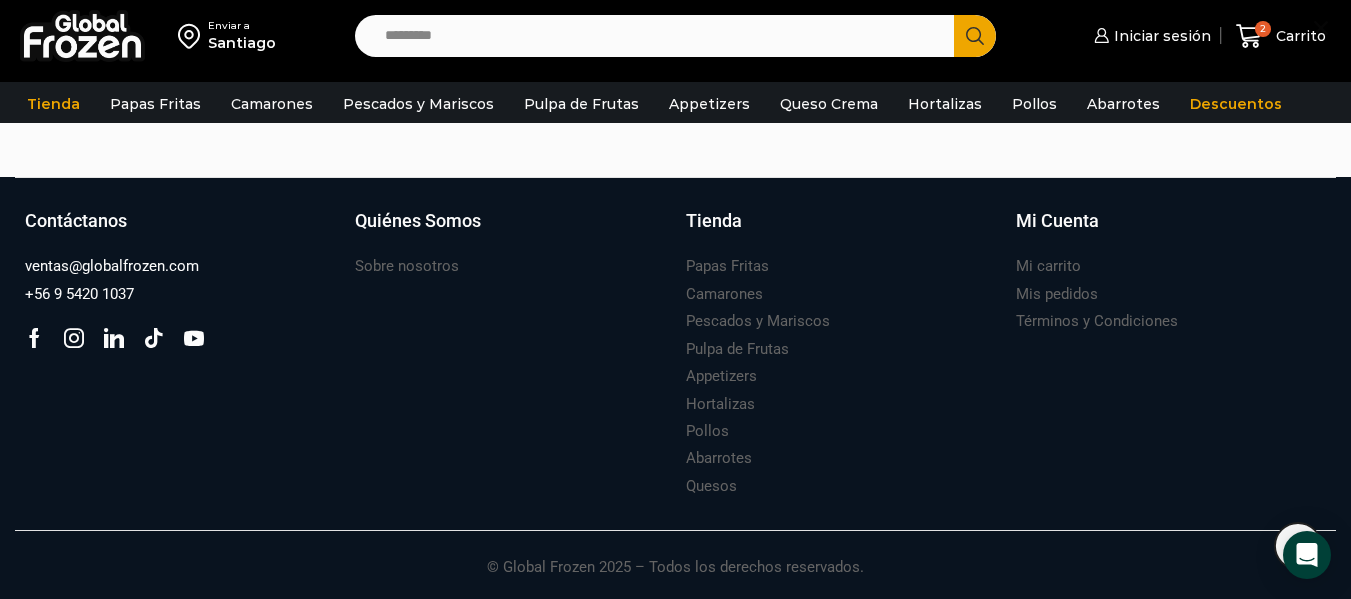 click on "WordPress WooCommerce Themes
Enviar a
Santiago
Search input
Search
Iniciar sesión" at bounding box center (675, -1029) 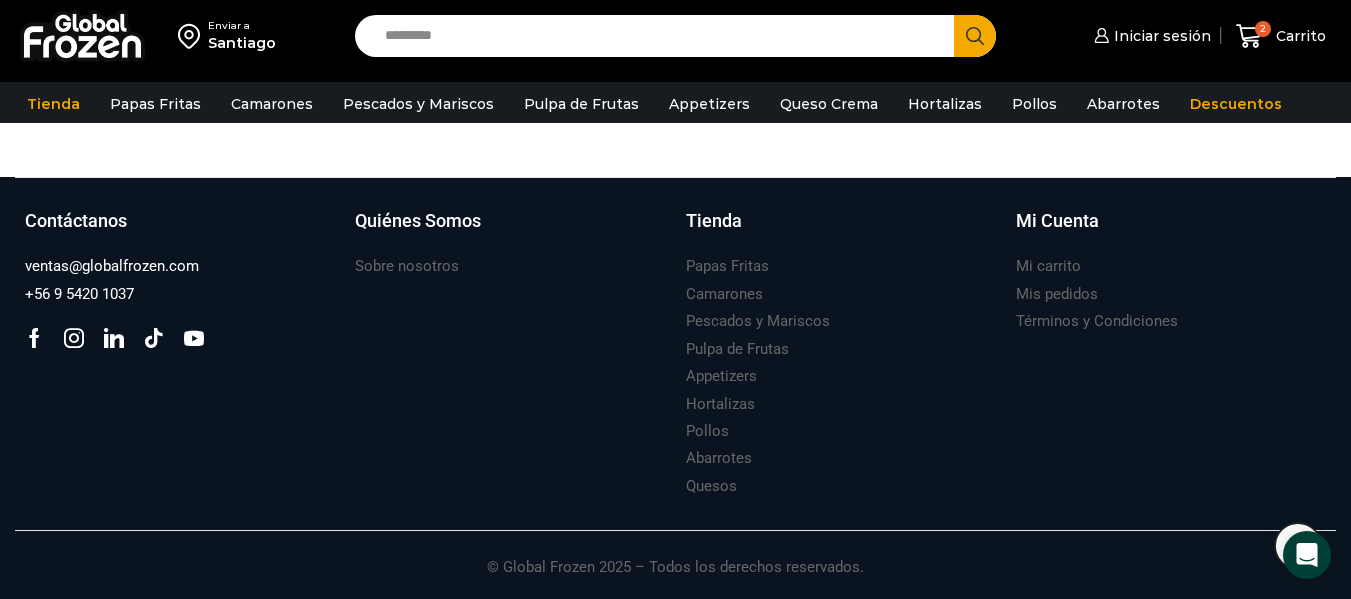 click on "Search input" at bounding box center (659, 36) 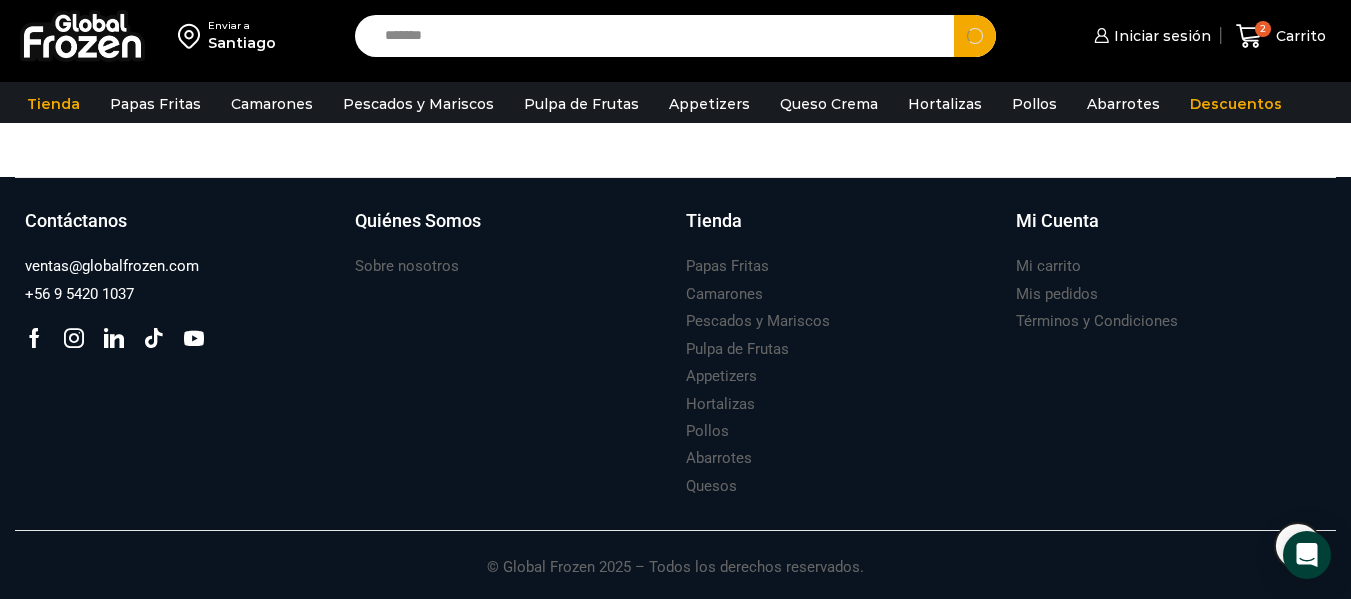 type on "*******" 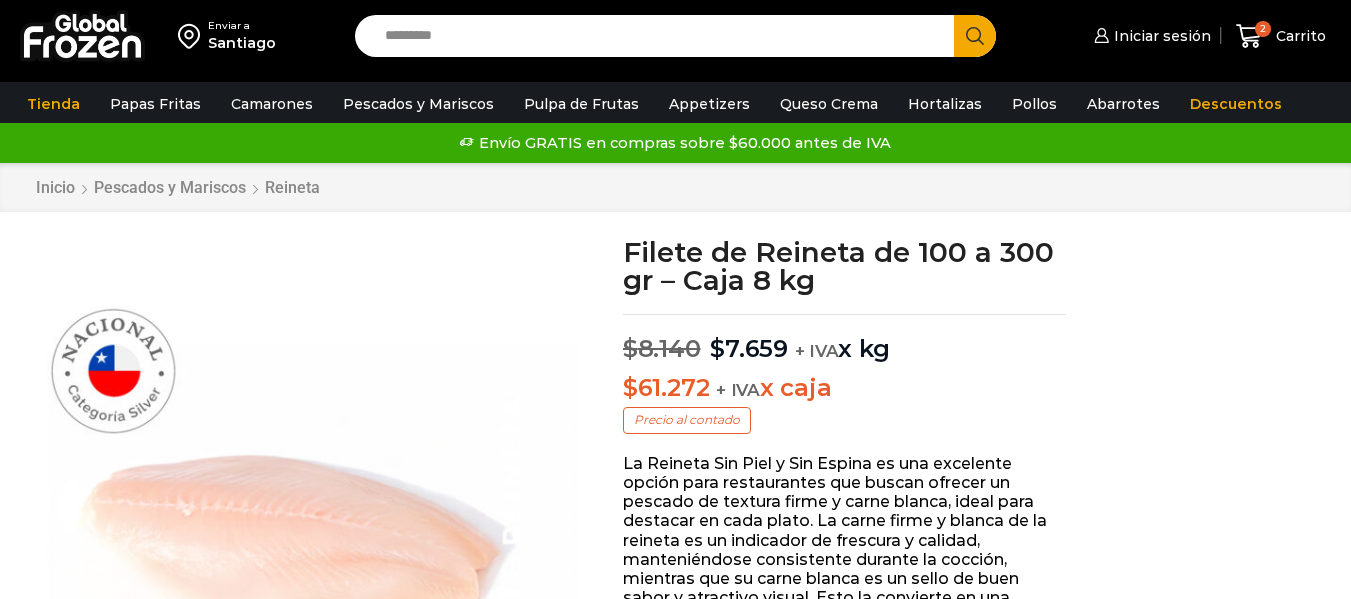 scroll, scrollTop: 1, scrollLeft: 0, axis: vertical 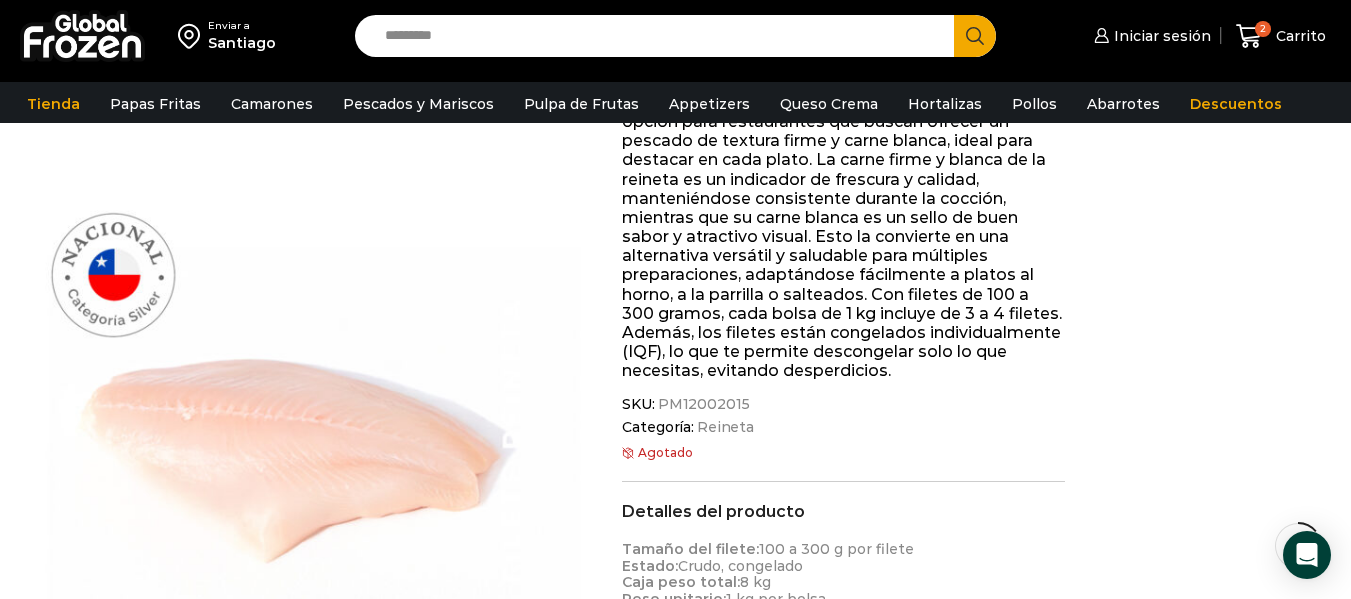 click on "Search input" at bounding box center (659, 36) 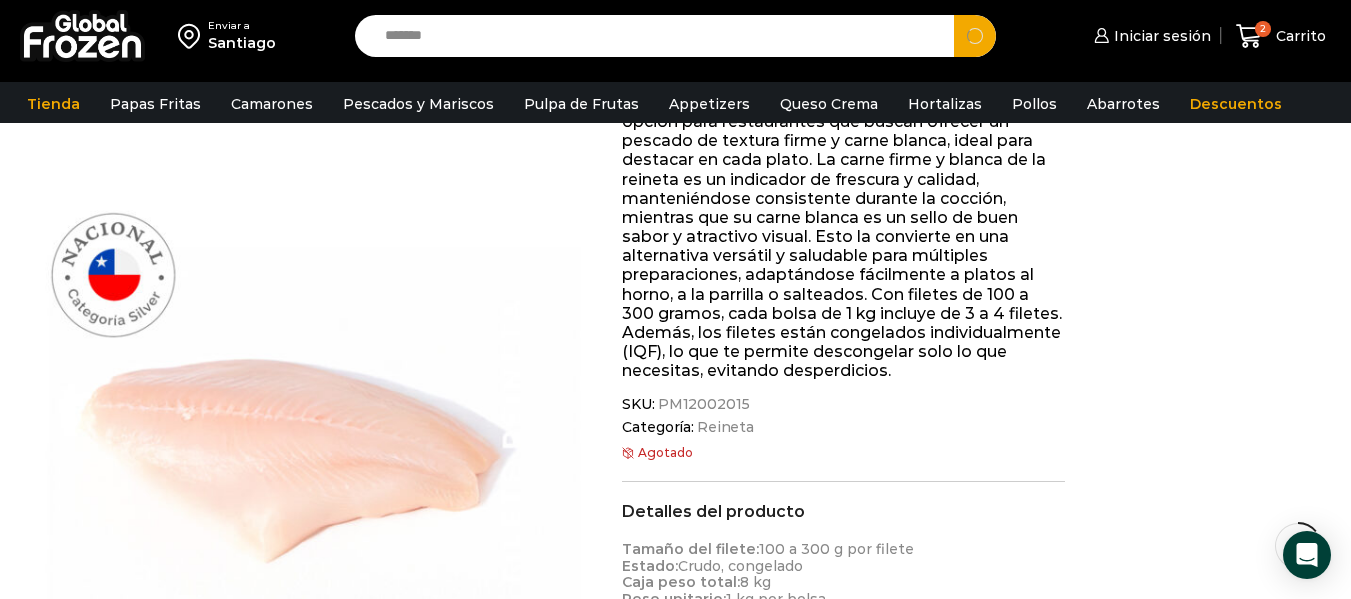 type on "*******" 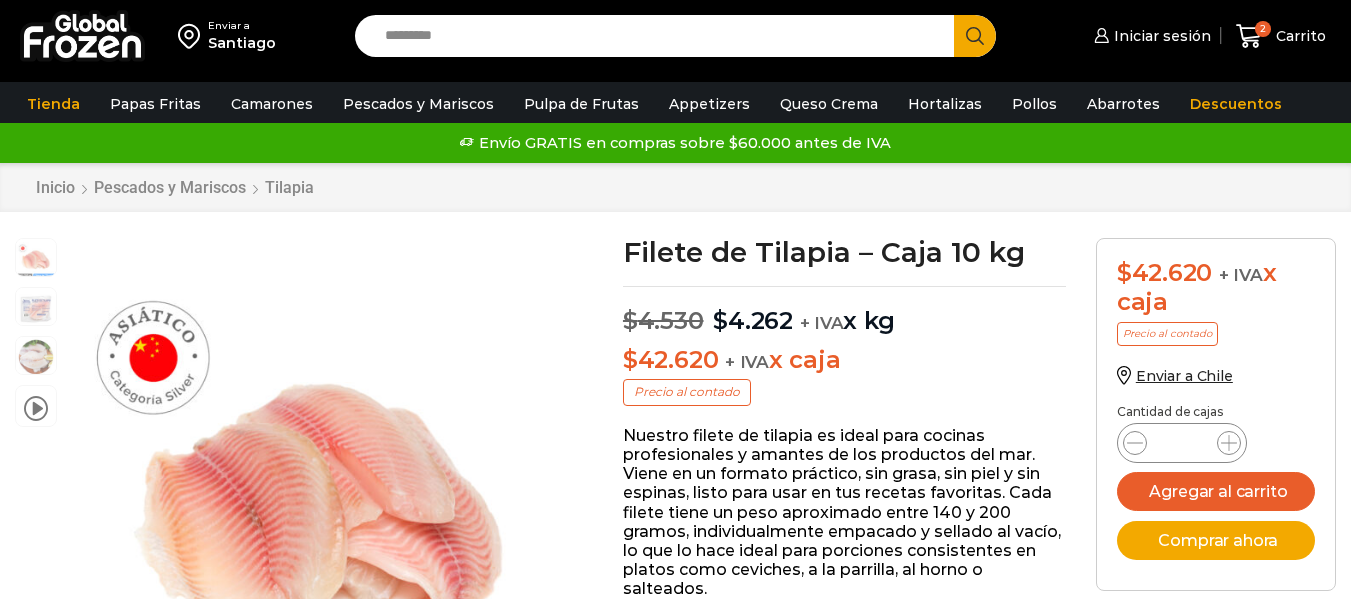 scroll, scrollTop: 1, scrollLeft: 0, axis: vertical 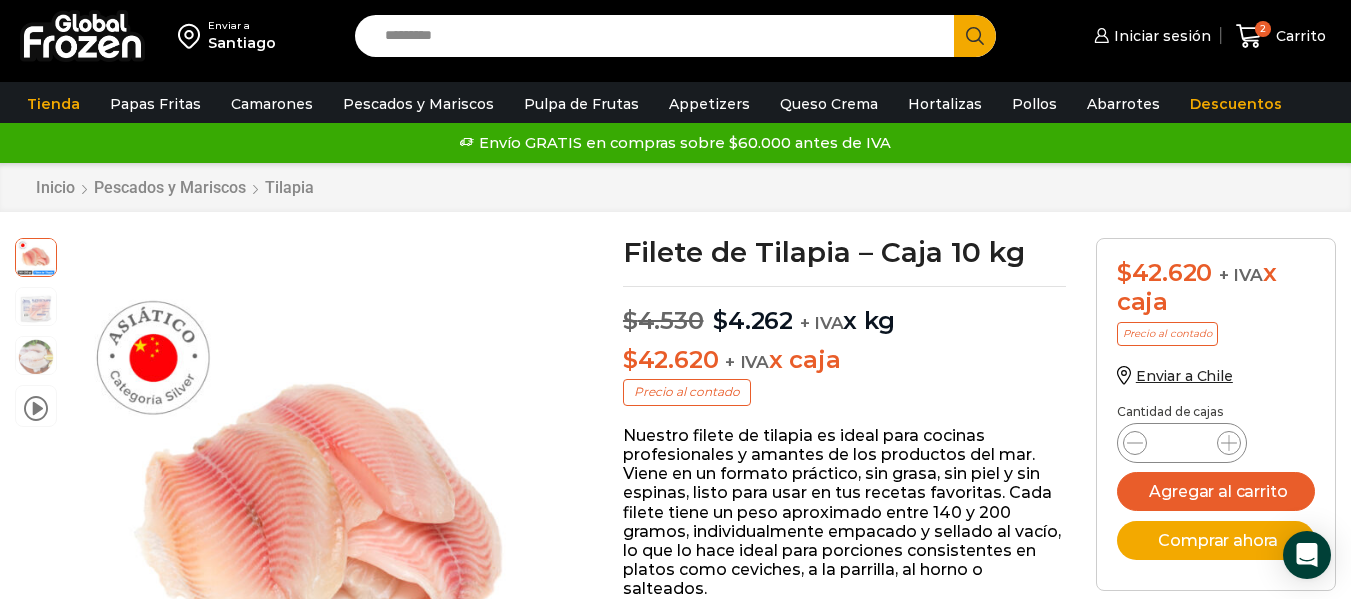 click on "Search input" at bounding box center (659, 36) 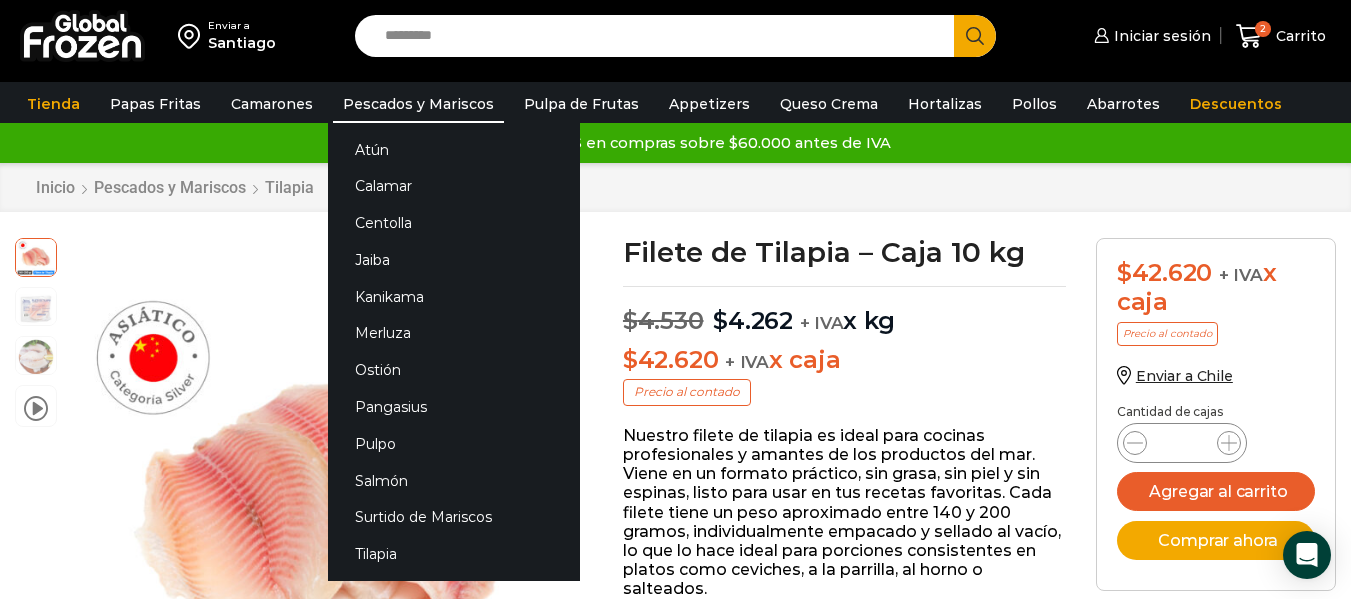 click on "Pescados y Mariscos" at bounding box center (418, 104) 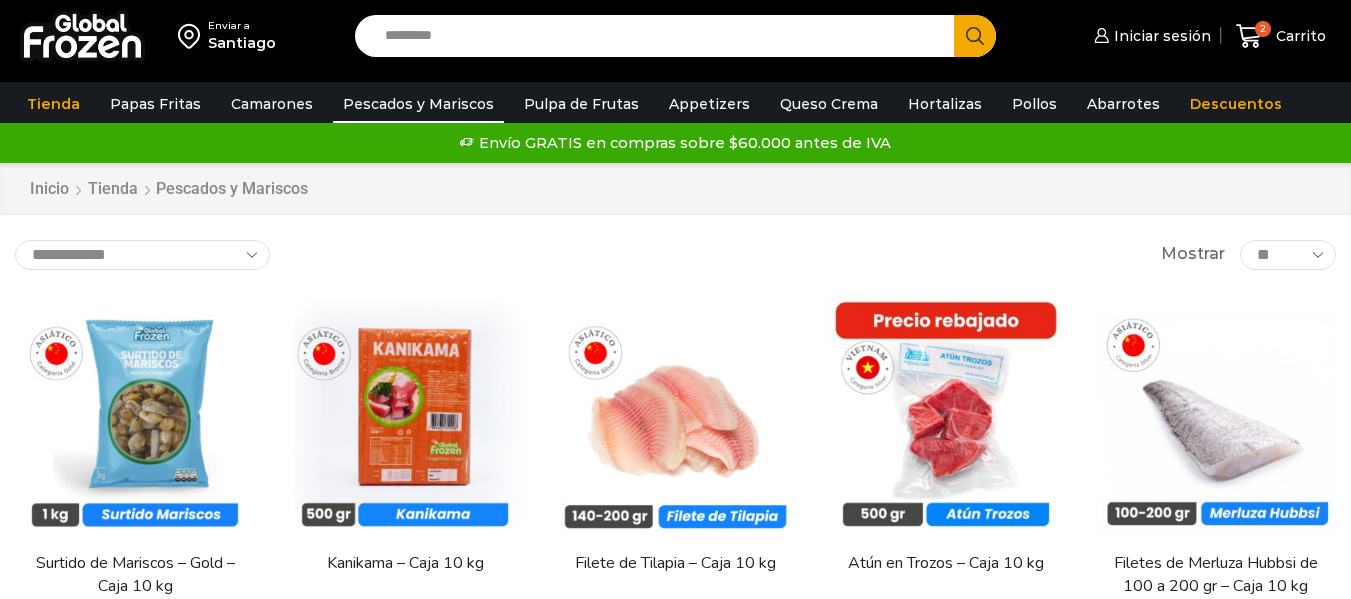 scroll, scrollTop: 0, scrollLeft: 0, axis: both 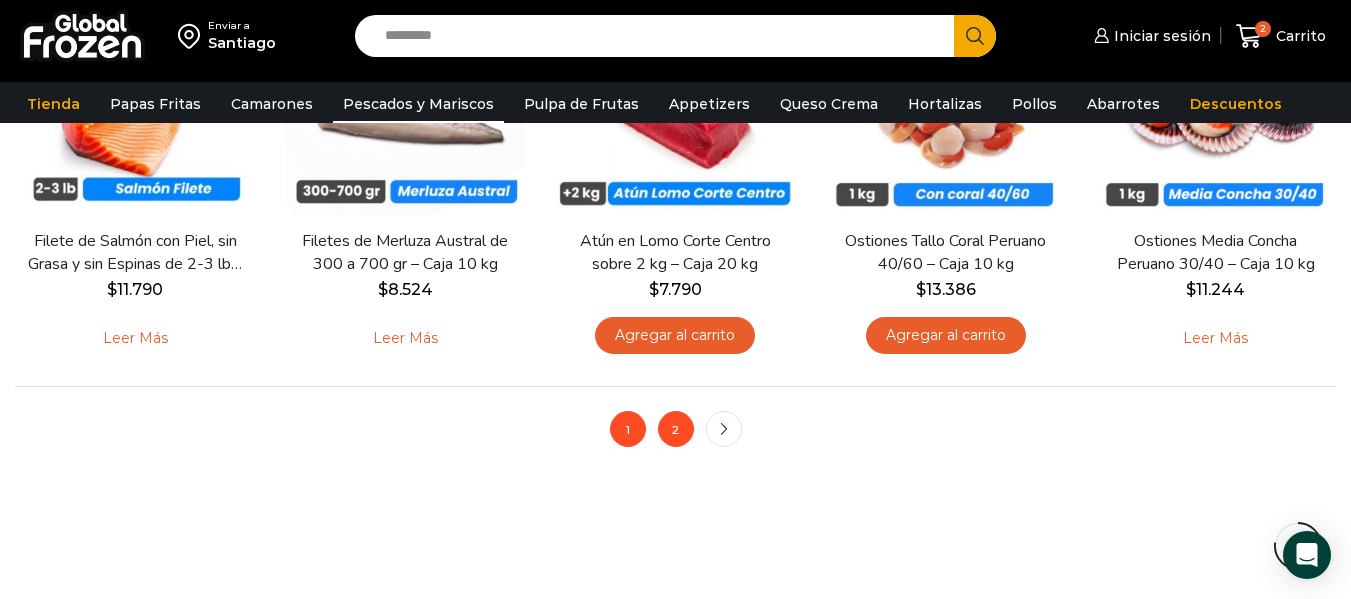 click on "2" at bounding box center (676, 429) 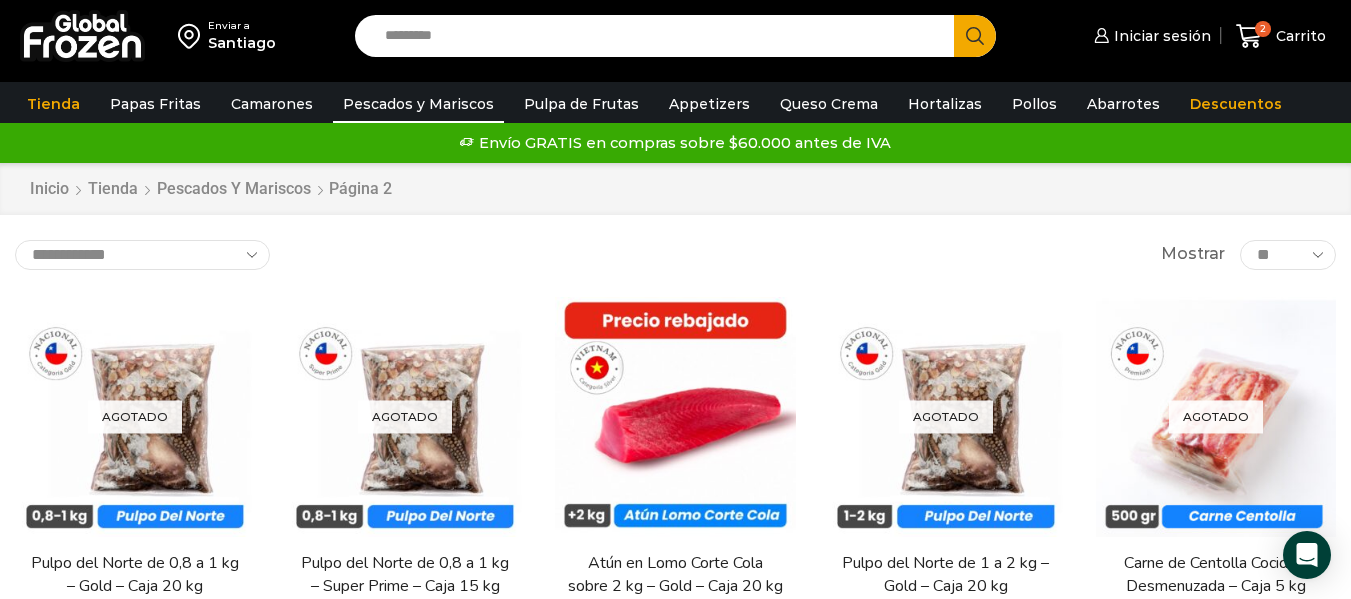 scroll, scrollTop: 0, scrollLeft: 0, axis: both 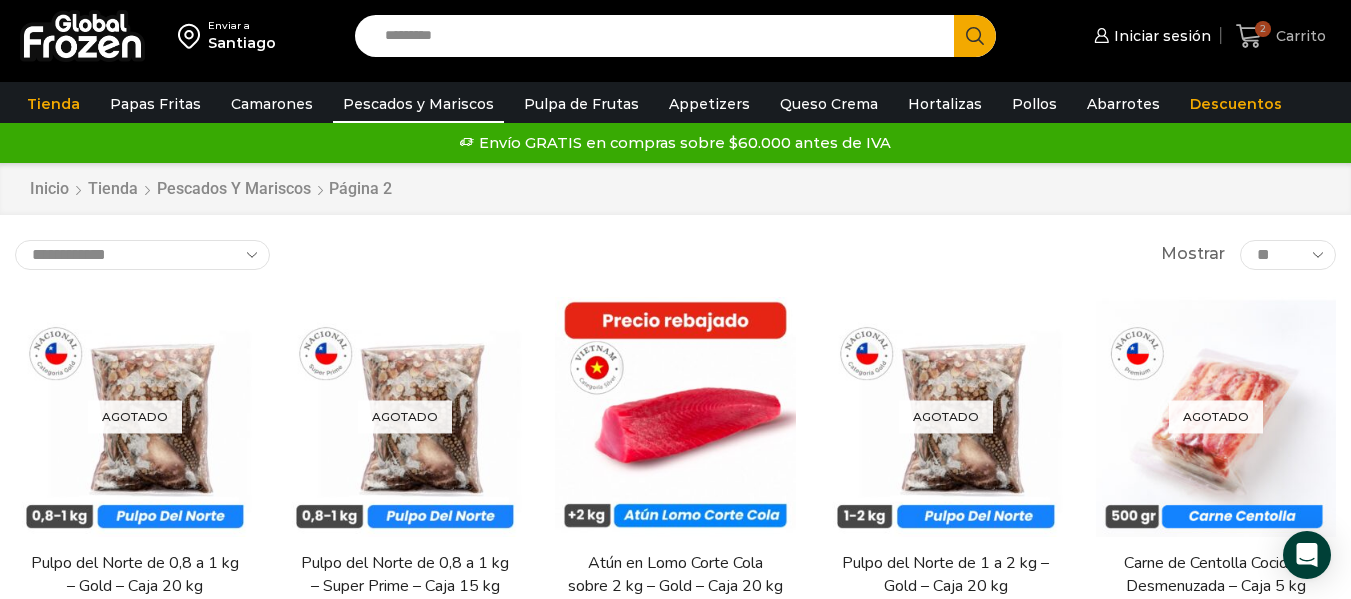 click 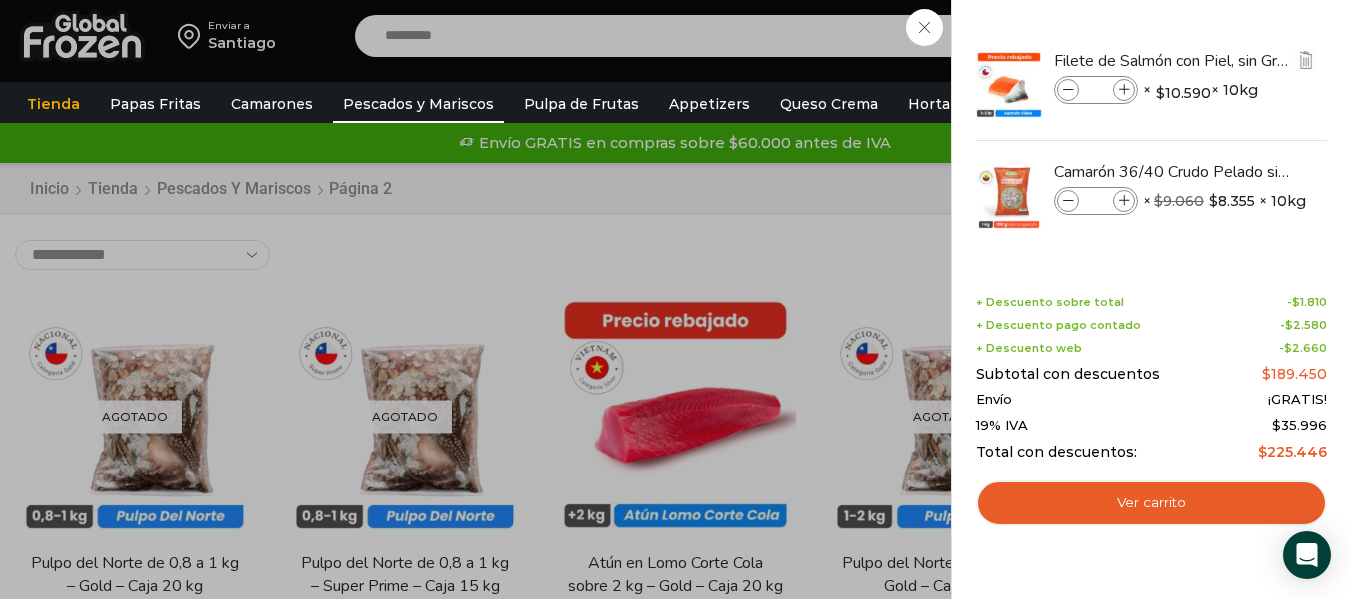 click at bounding box center [1124, 90] 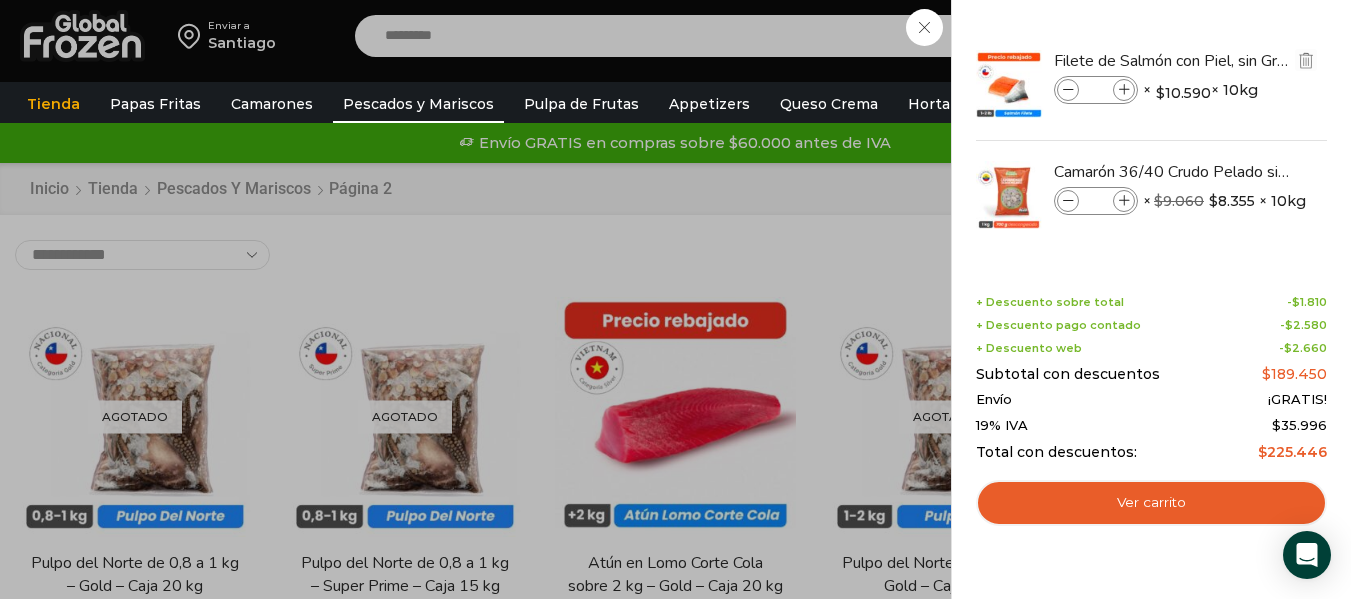 type on "*" 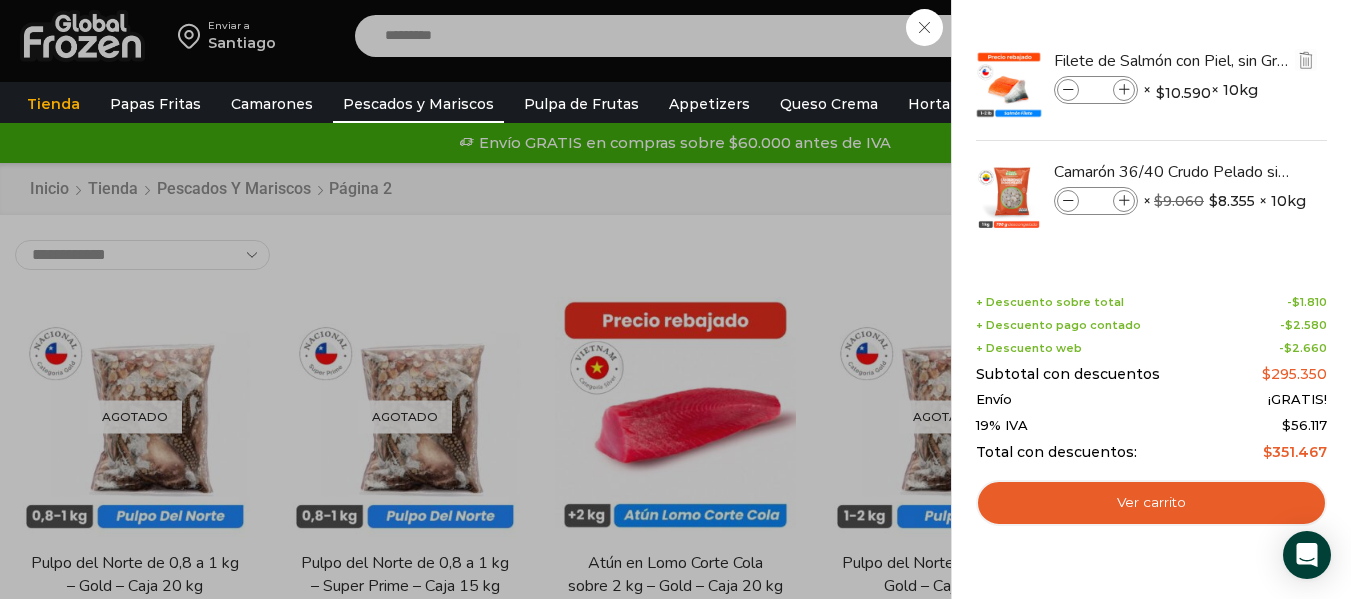 click at bounding box center (1068, 90) 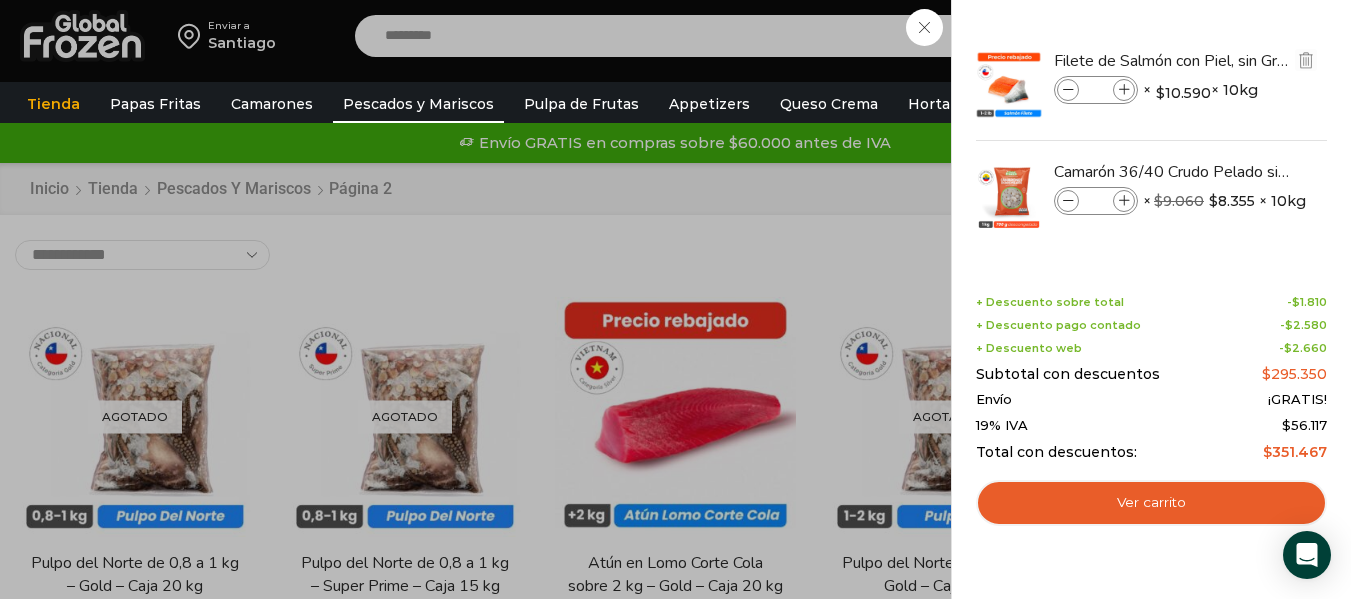 type on "*" 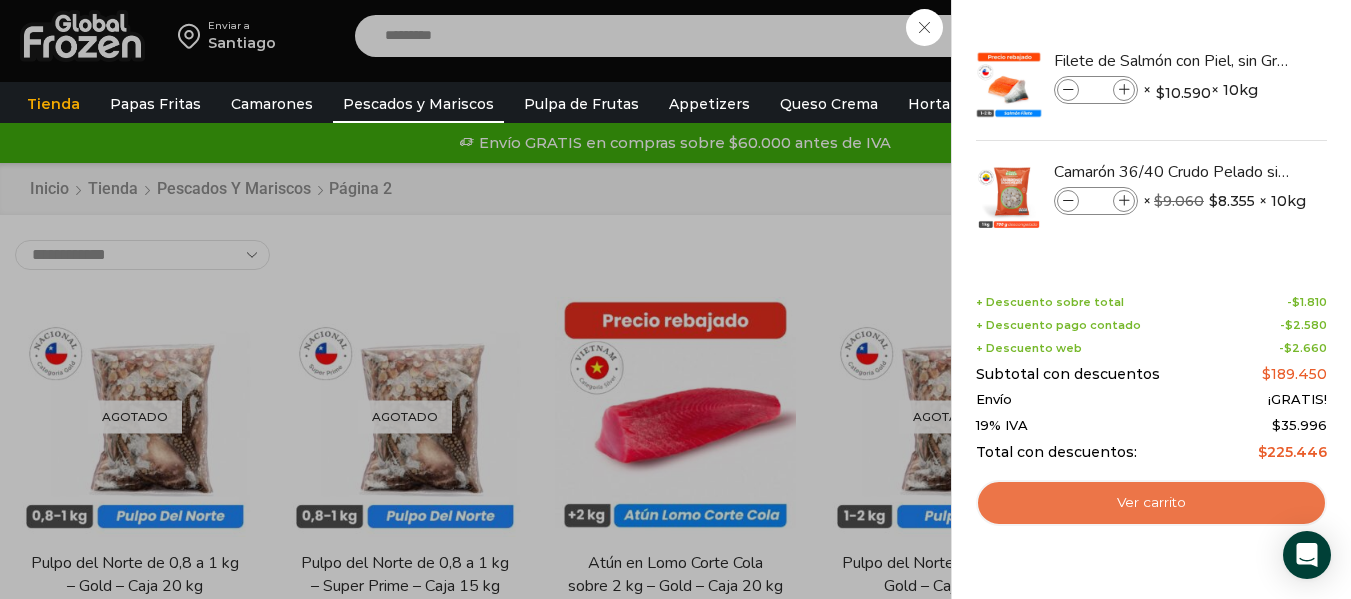 click on "Ver carrito" at bounding box center (1151, 503) 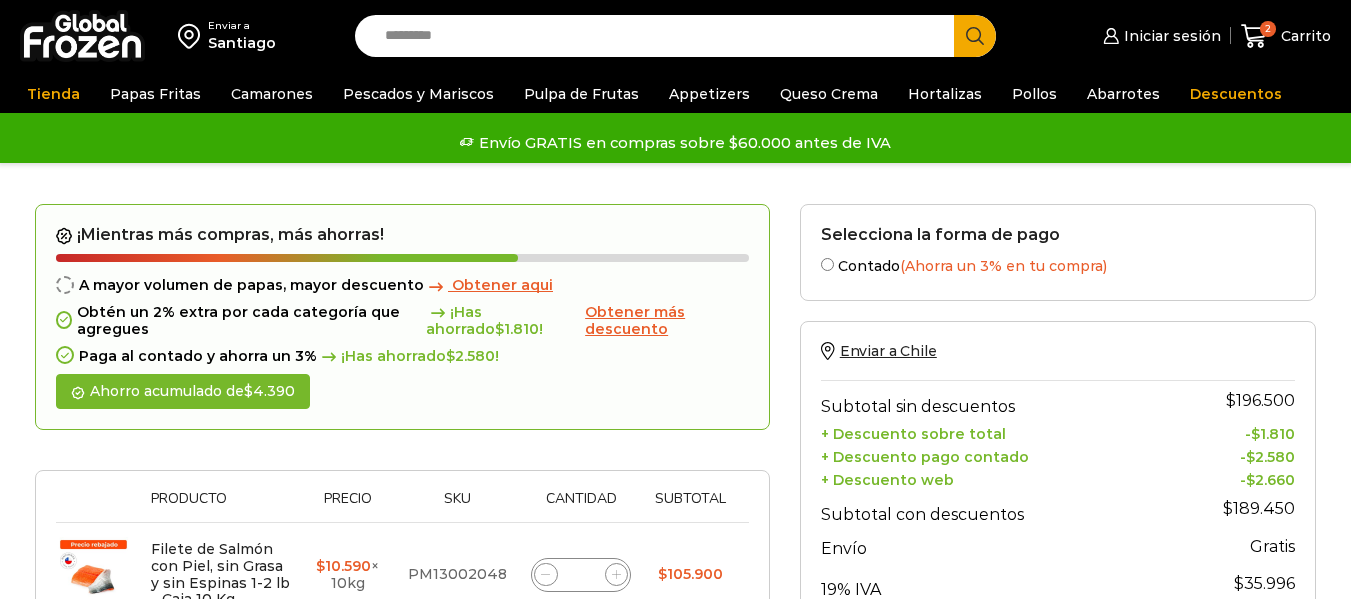 scroll, scrollTop: 0, scrollLeft: 0, axis: both 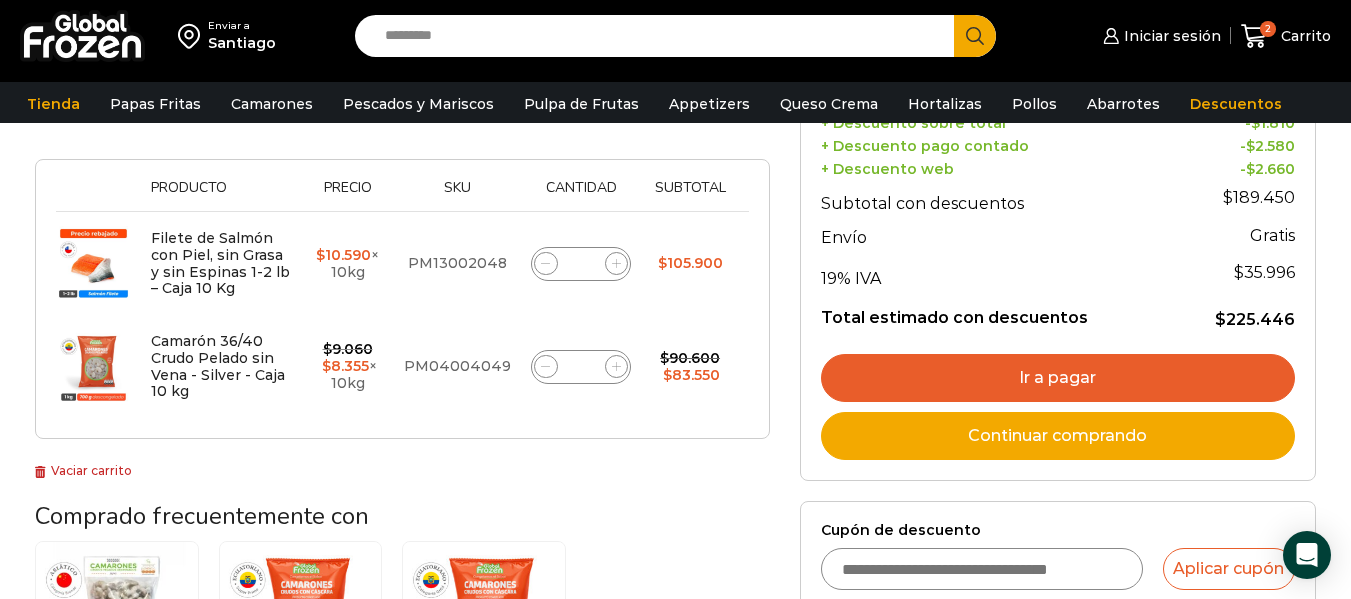 click on "Ir a pagar" at bounding box center [1058, 378] 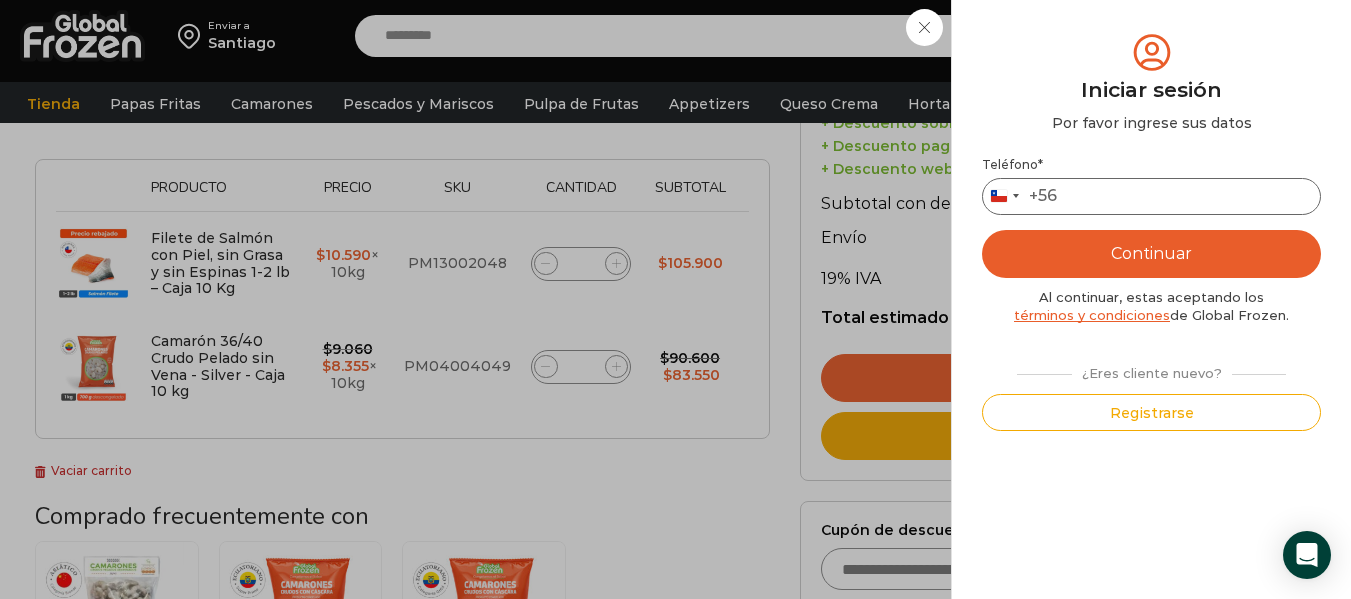 click on "Teléfono
*" at bounding box center (1151, 196) 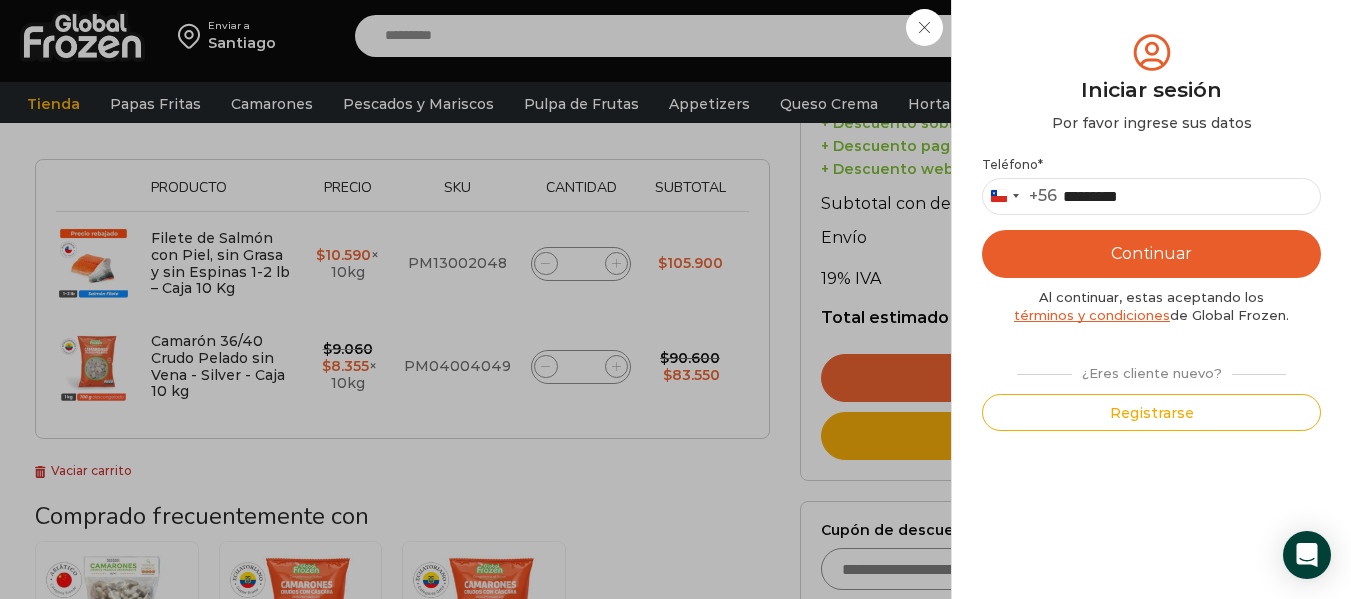 click on "Continuar" at bounding box center [1151, 254] 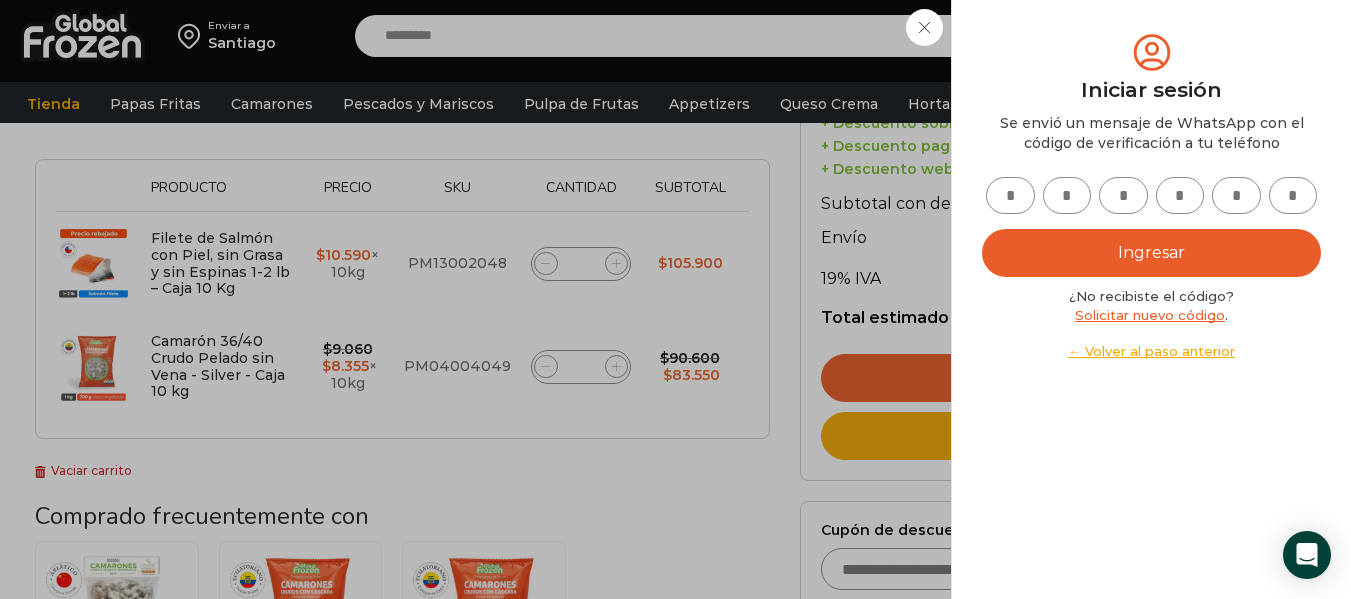 click at bounding box center (1010, 195) 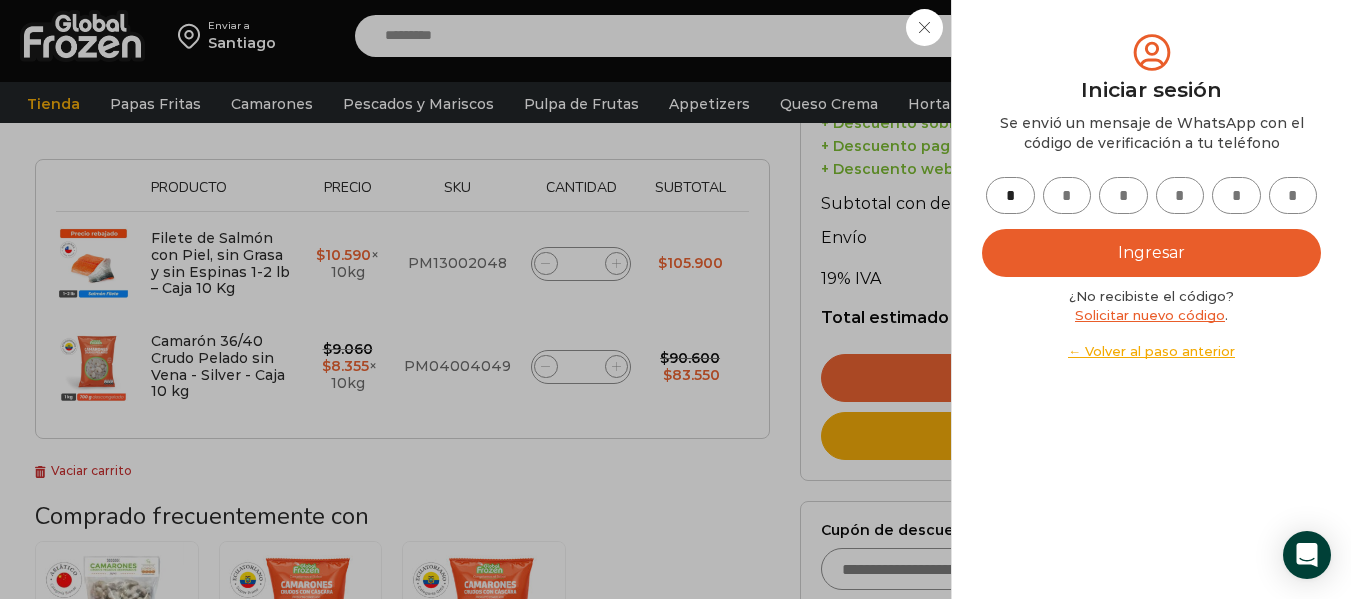 type on "*" 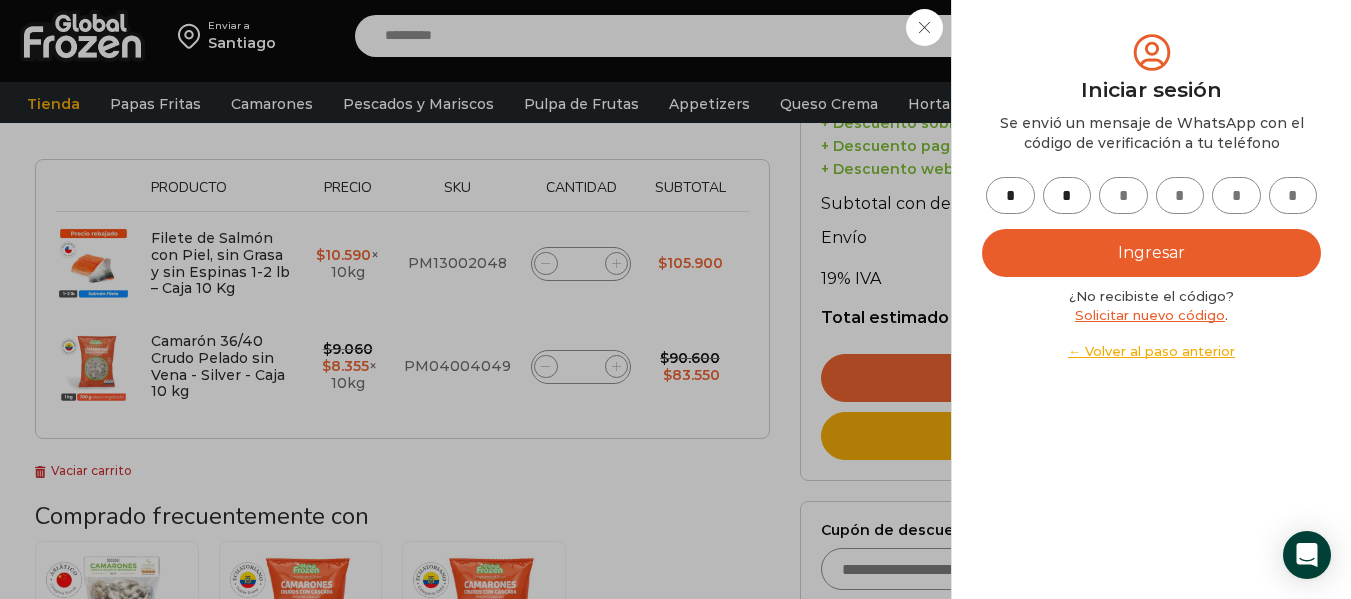 type on "*" 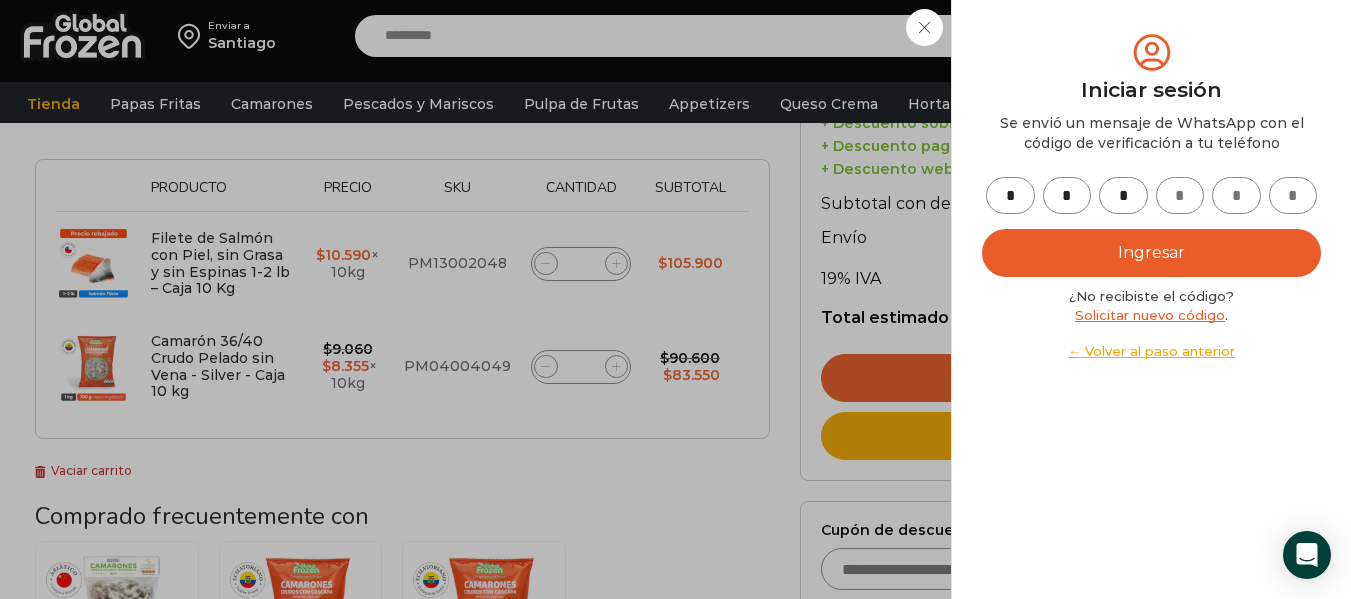 type on "*" 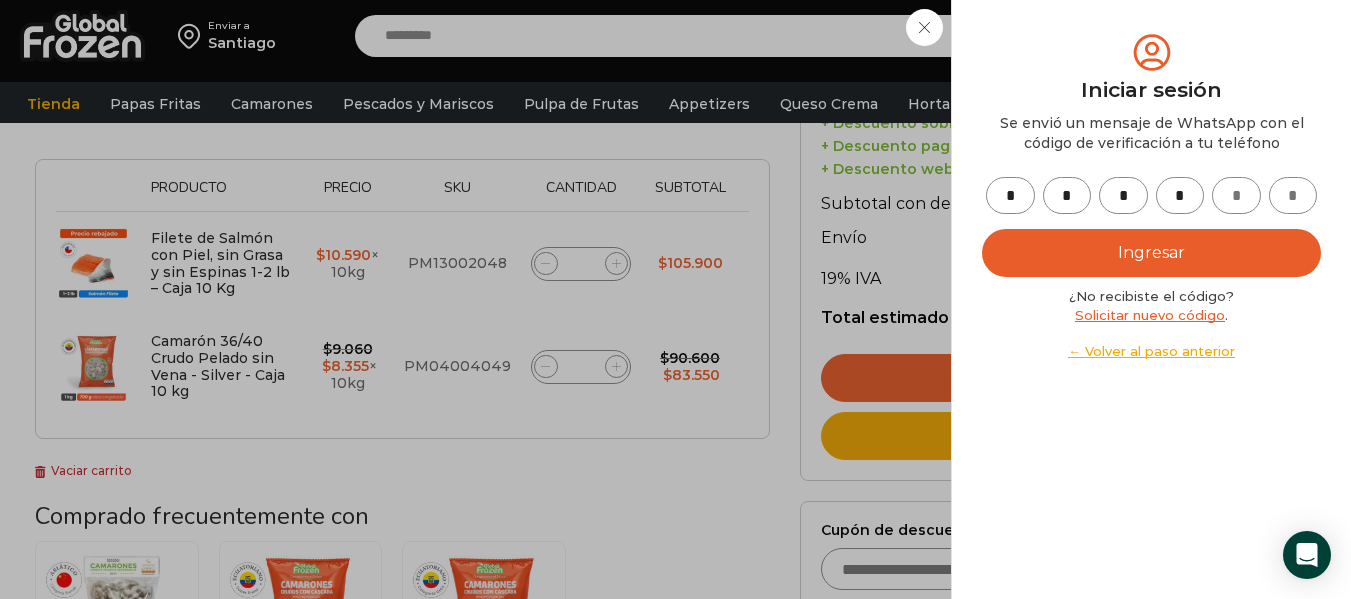 type on "*" 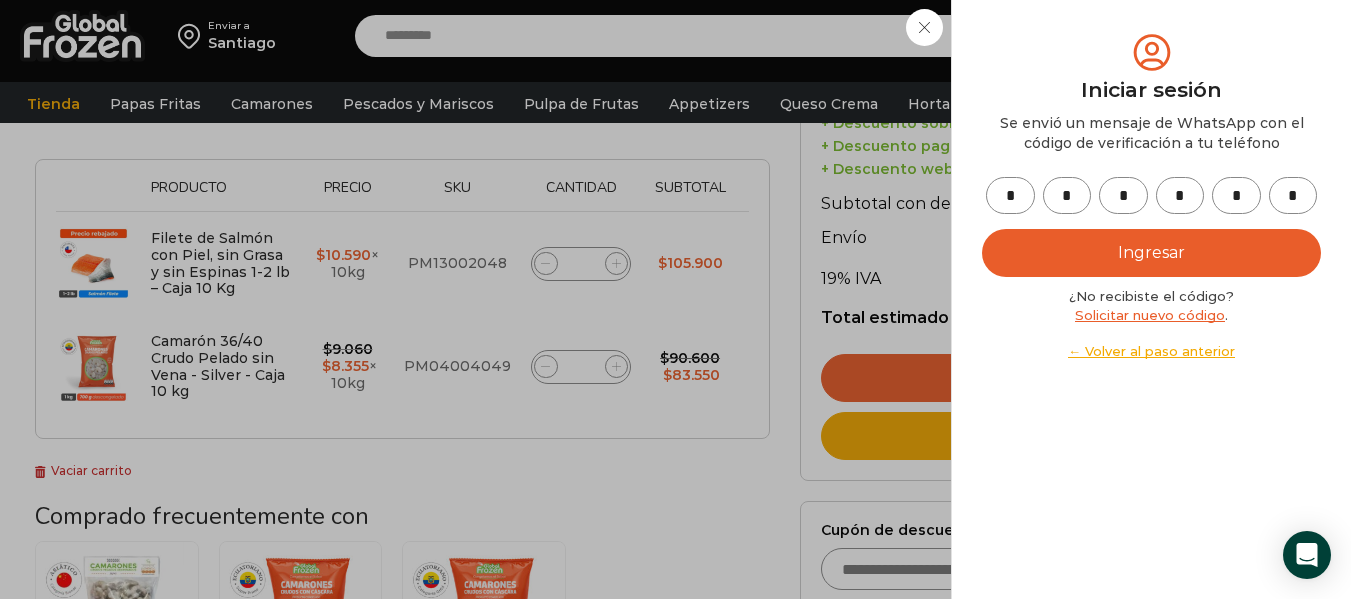 type on "*" 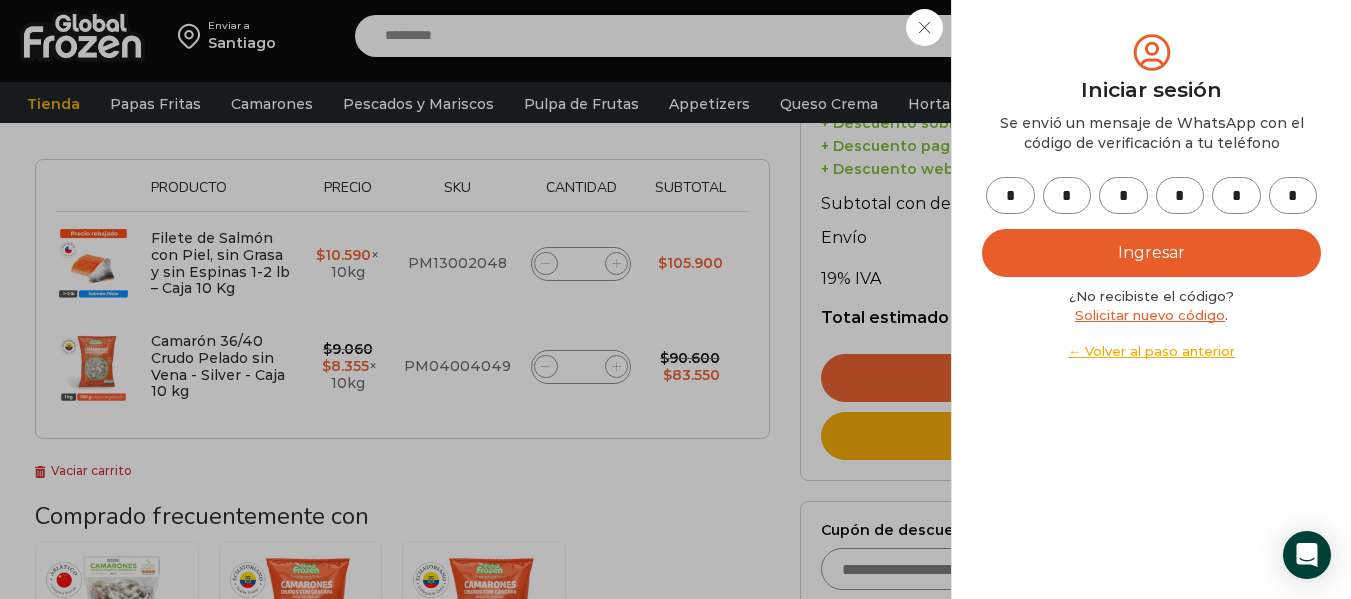 click on "Ingresar" at bounding box center (1151, 253) 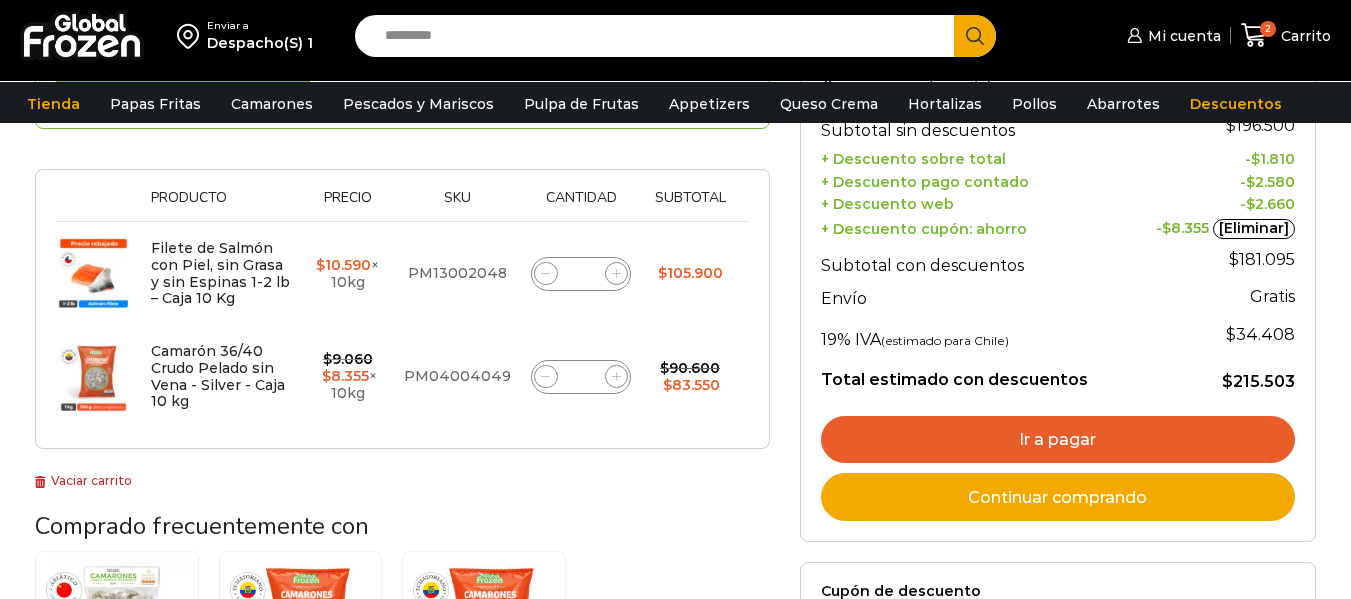 scroll, scrollTop: 311, scrollLeft: 0, axis: vertical 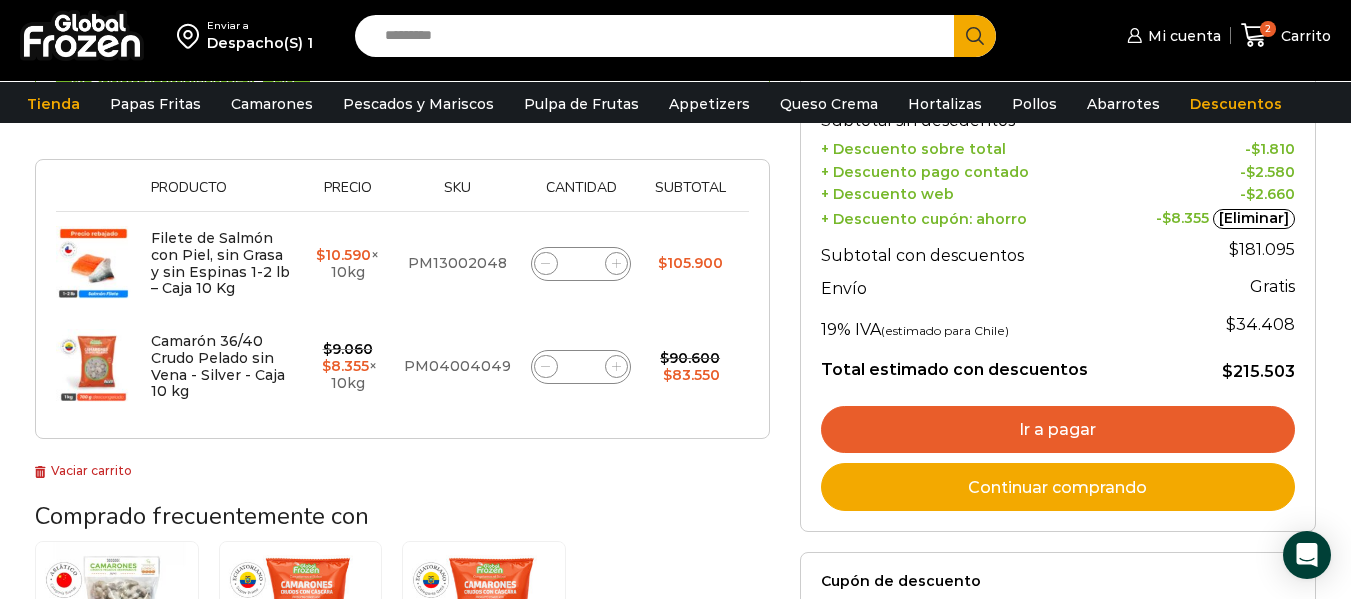 click on "Ir a pagar" at bounding box center [1058, 430] 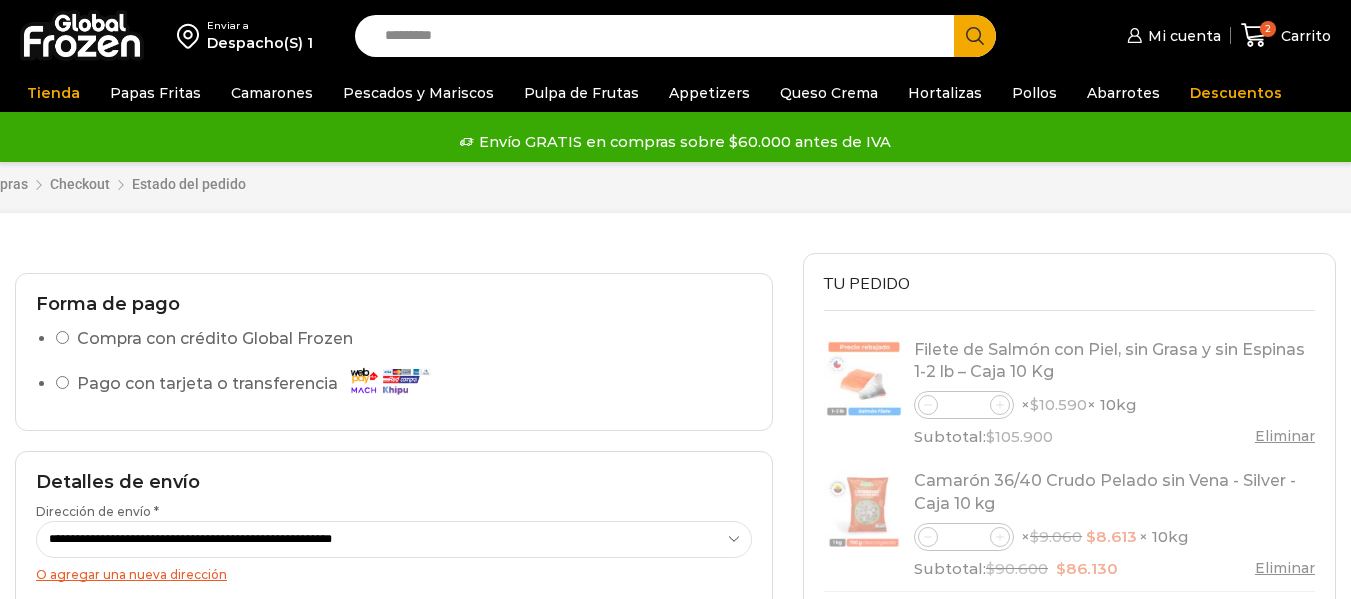 select on "*" 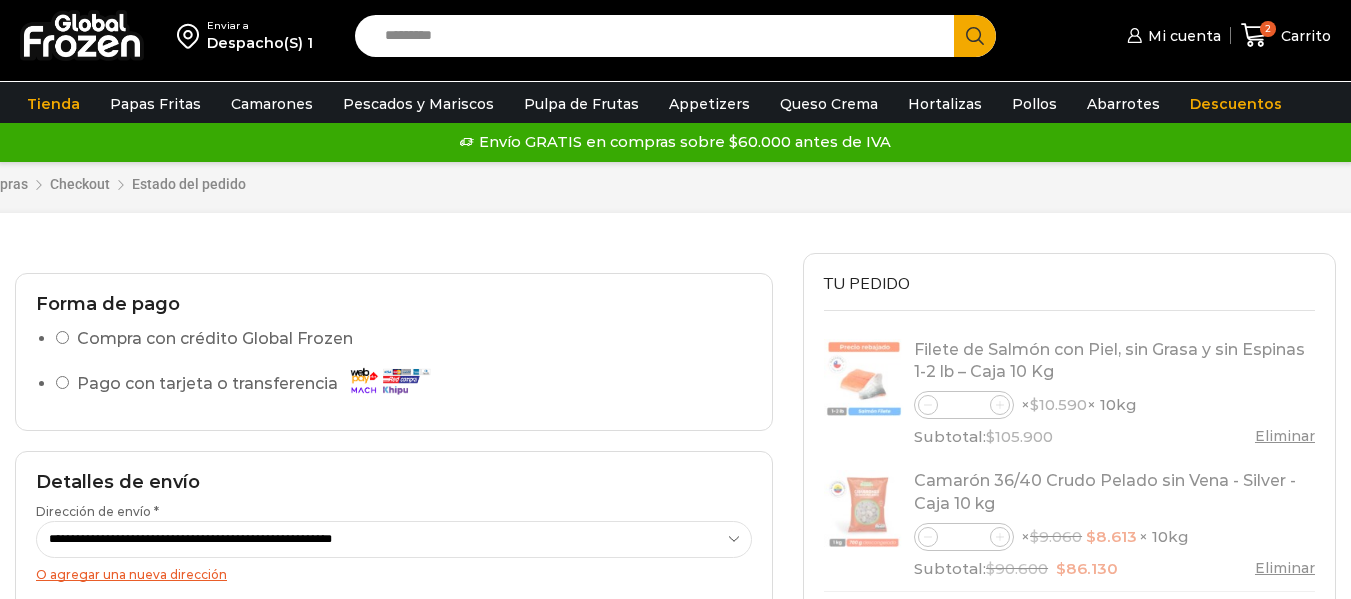 scroll, scrollTop: 0, scrollLeft: 0, axis: both 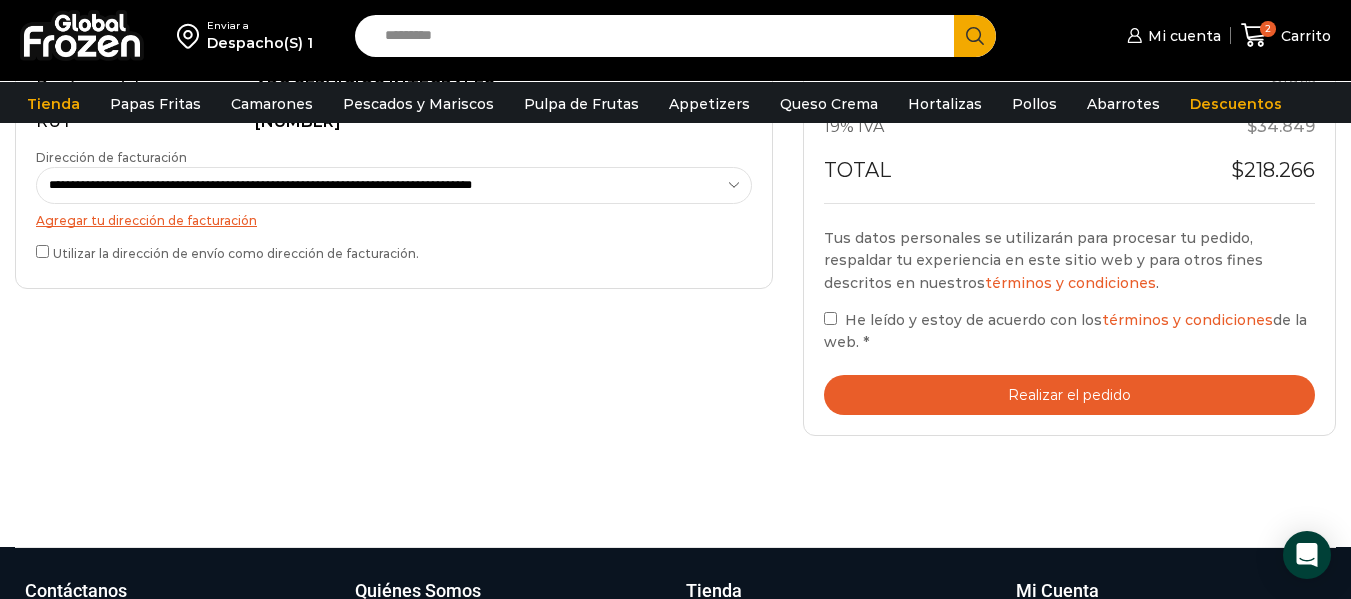 click on "Realizar el pedido" at bounding box center [1069, 395] 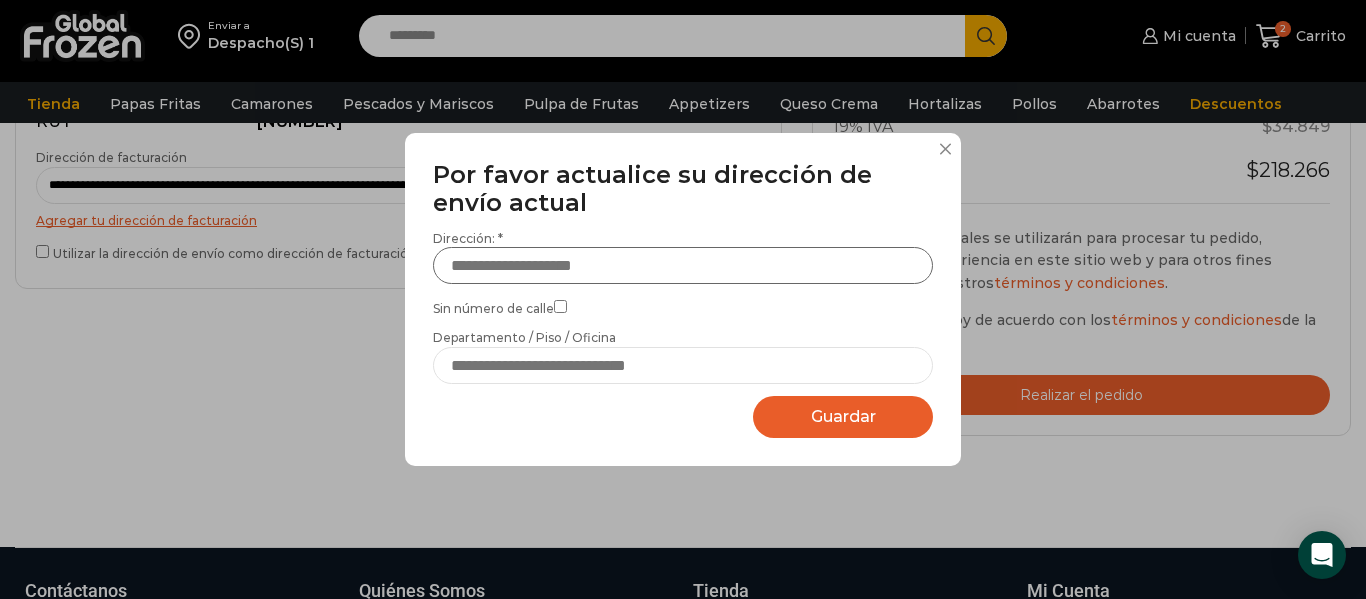 click on "Dirección: *" at bounding box center (683, 265) 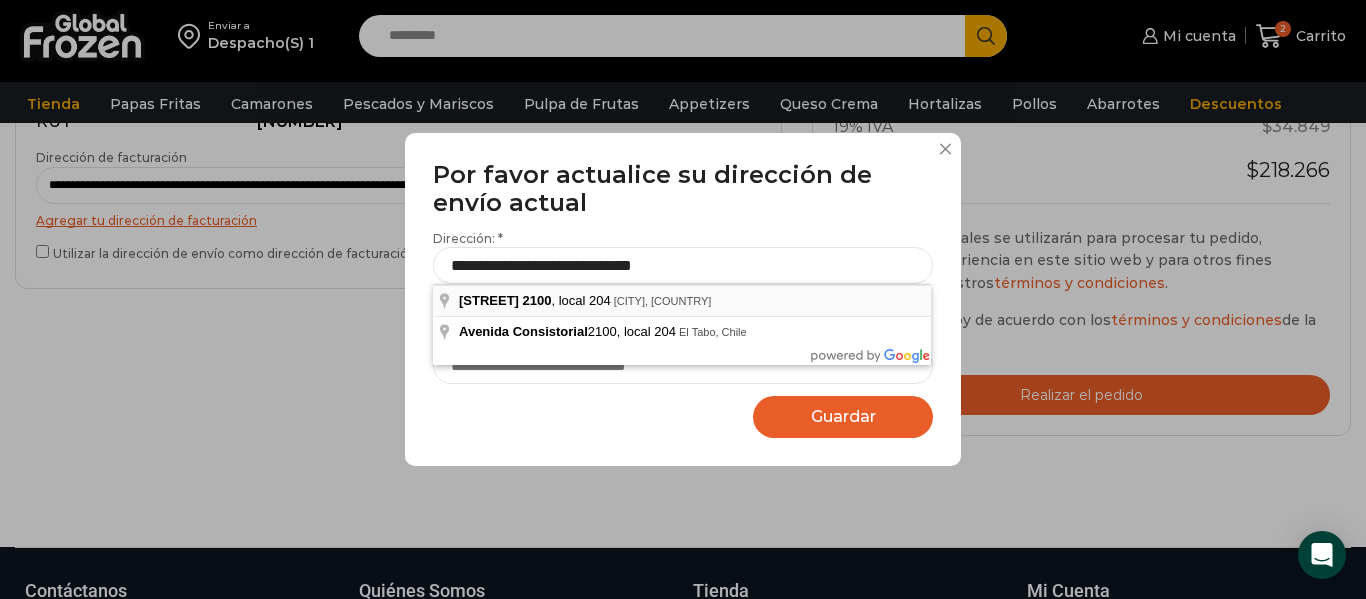 type on "**********" 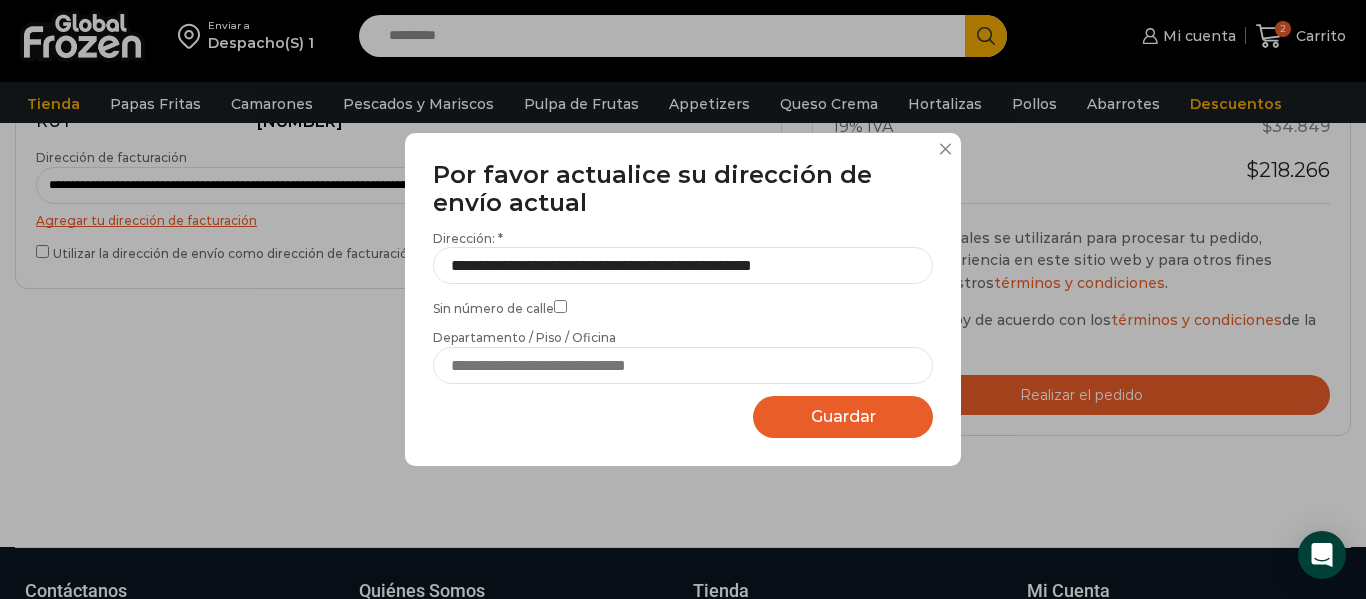click on "Guardar Guardando..." at bounding box center [843, 417] 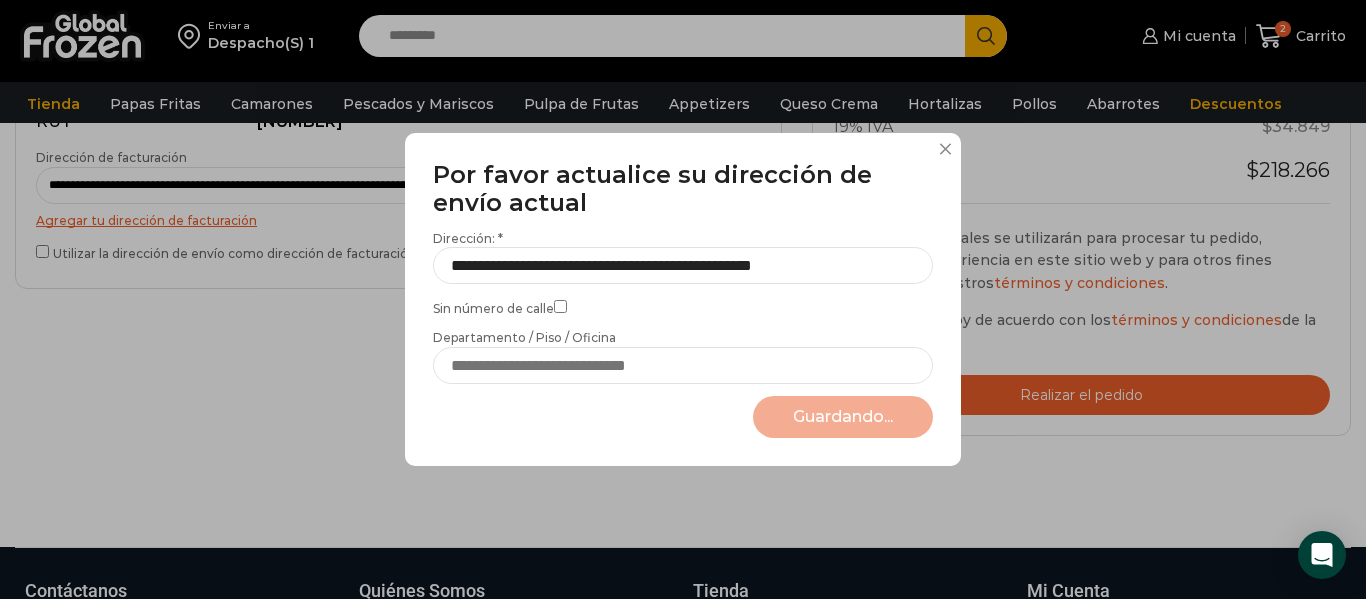select on "*******" 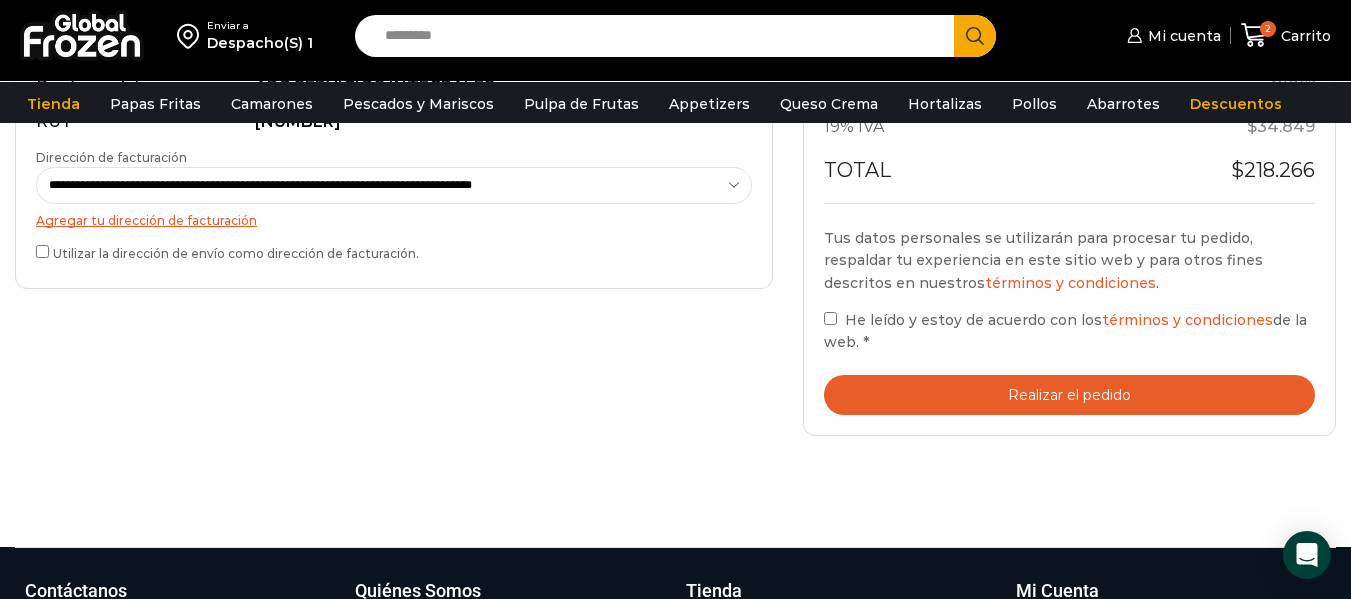 click on "Realizar el pedido" at bounding box center (1069, 395) 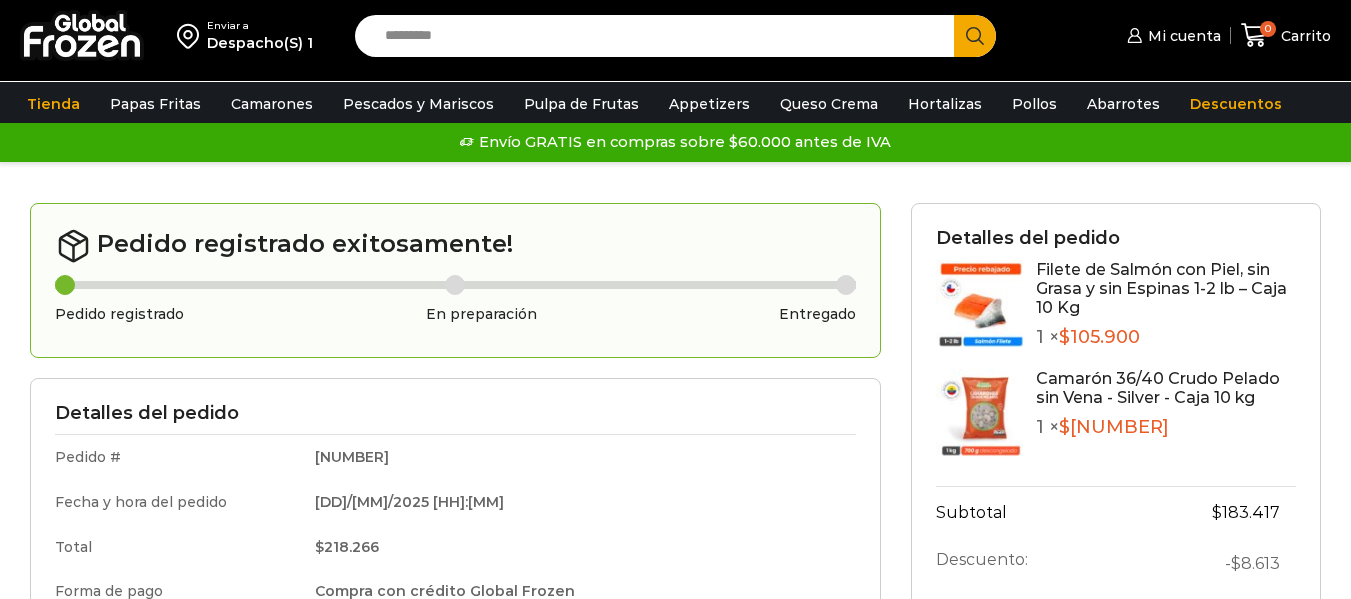 scroll, scrollTop: 0, scrollLeft: 0, axis: both 